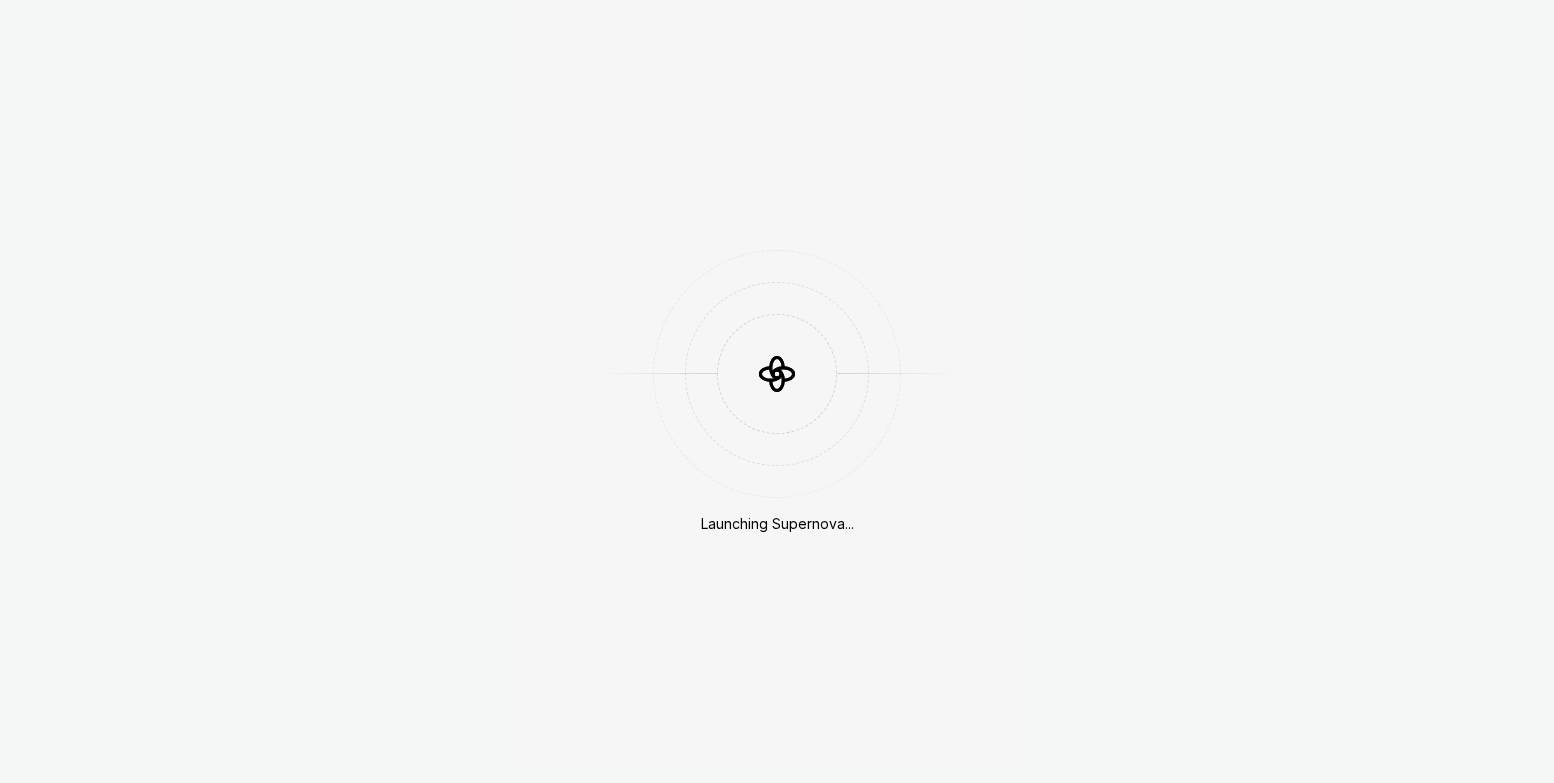 scroll, scrollTop: 0, scrollLeft: 0, axis: both 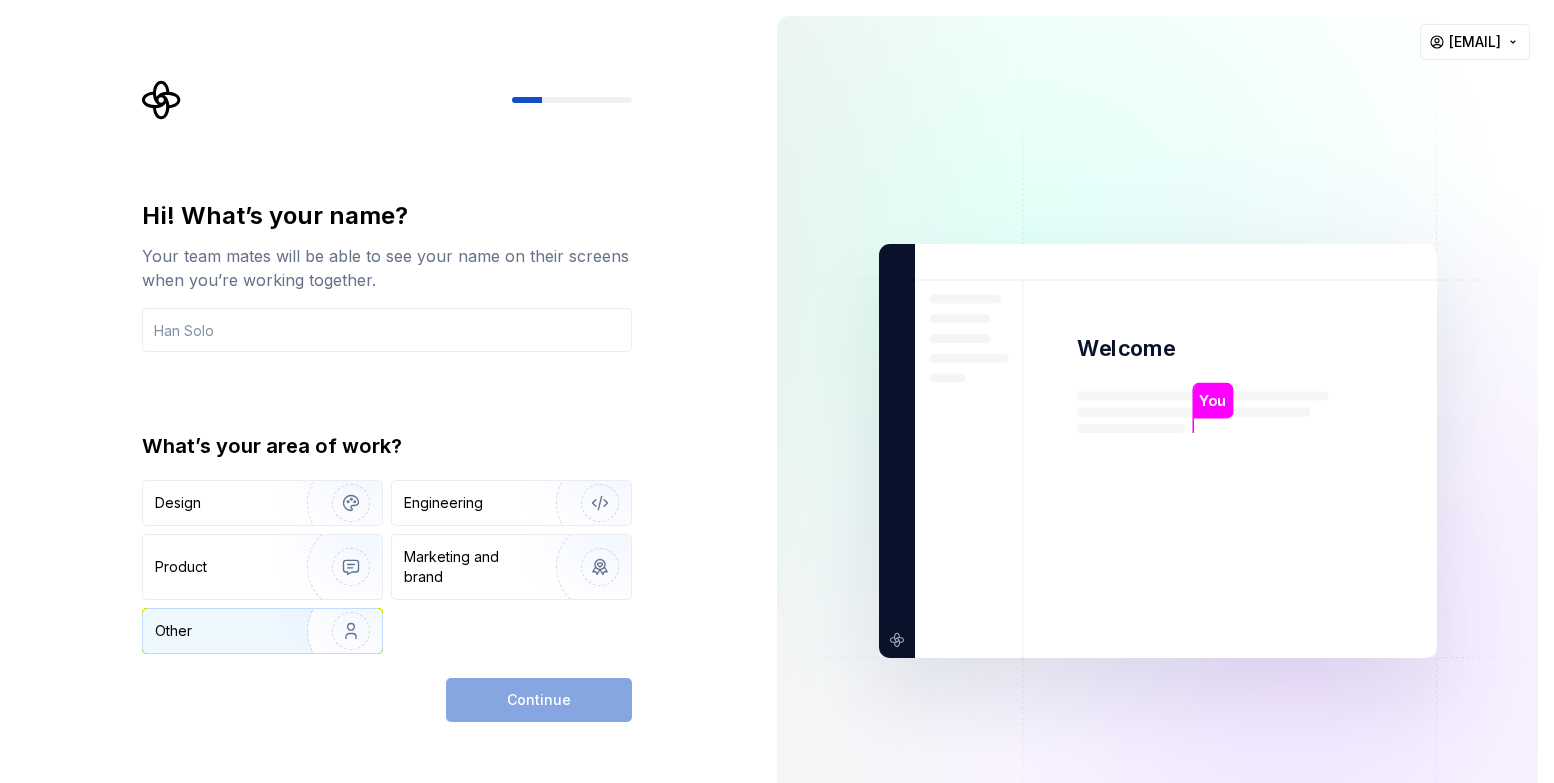 click on "Other" at bounding box center [213, 631] 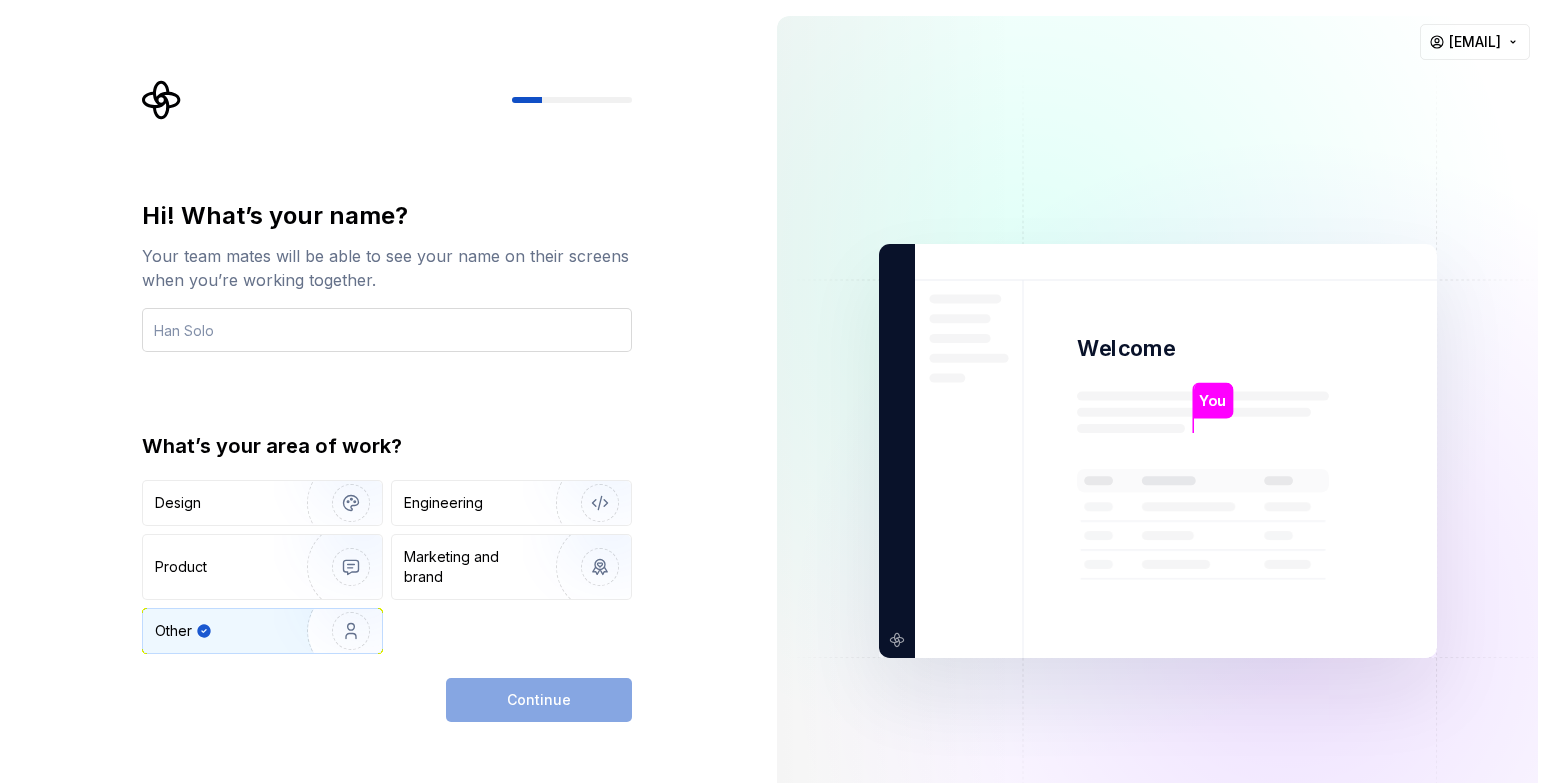 click at bounding box center (387, 330) 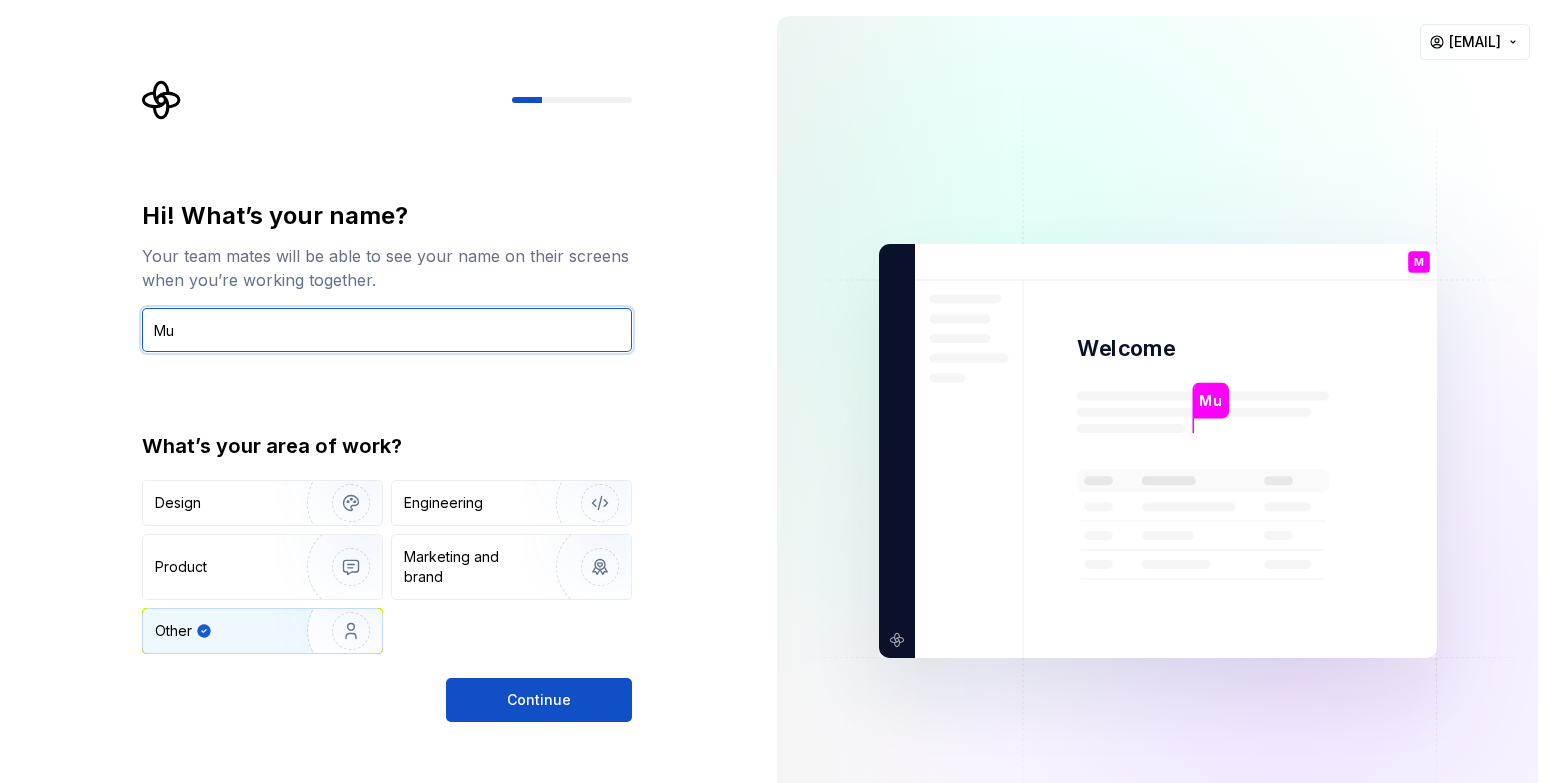 type on "M" 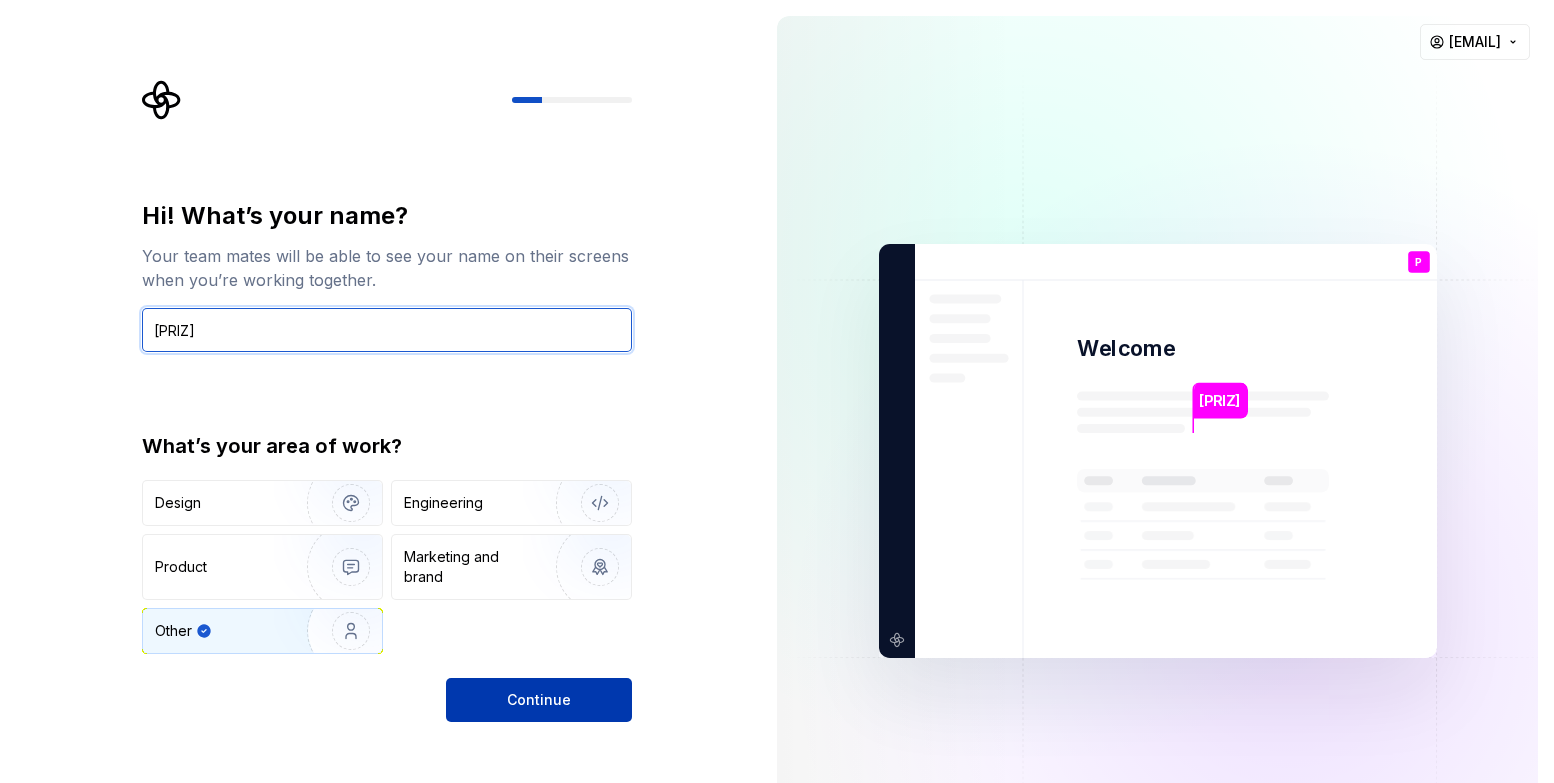 type on "[PRIZ]" 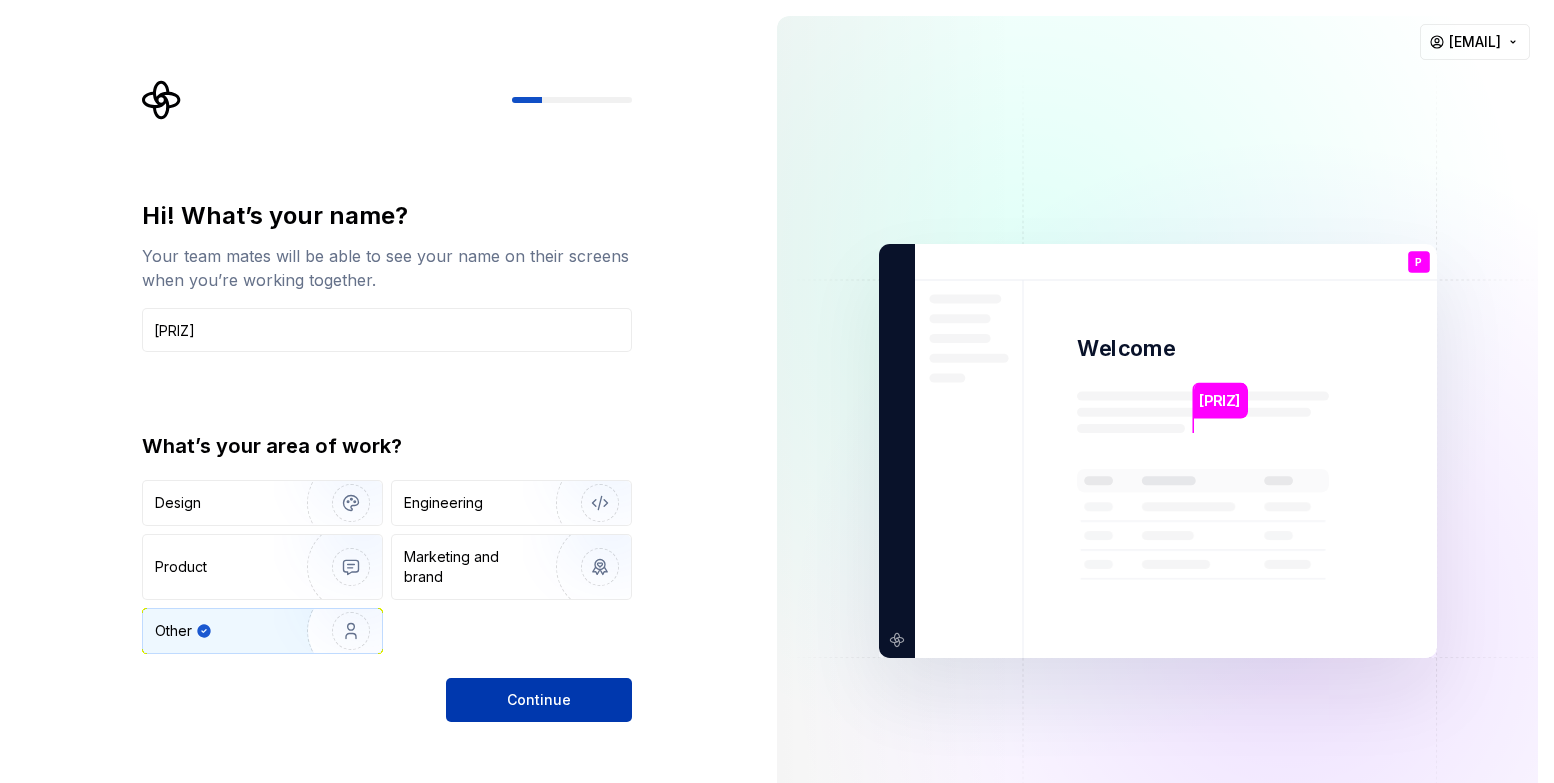 click on "Continue" at bounding box center (539, 700) 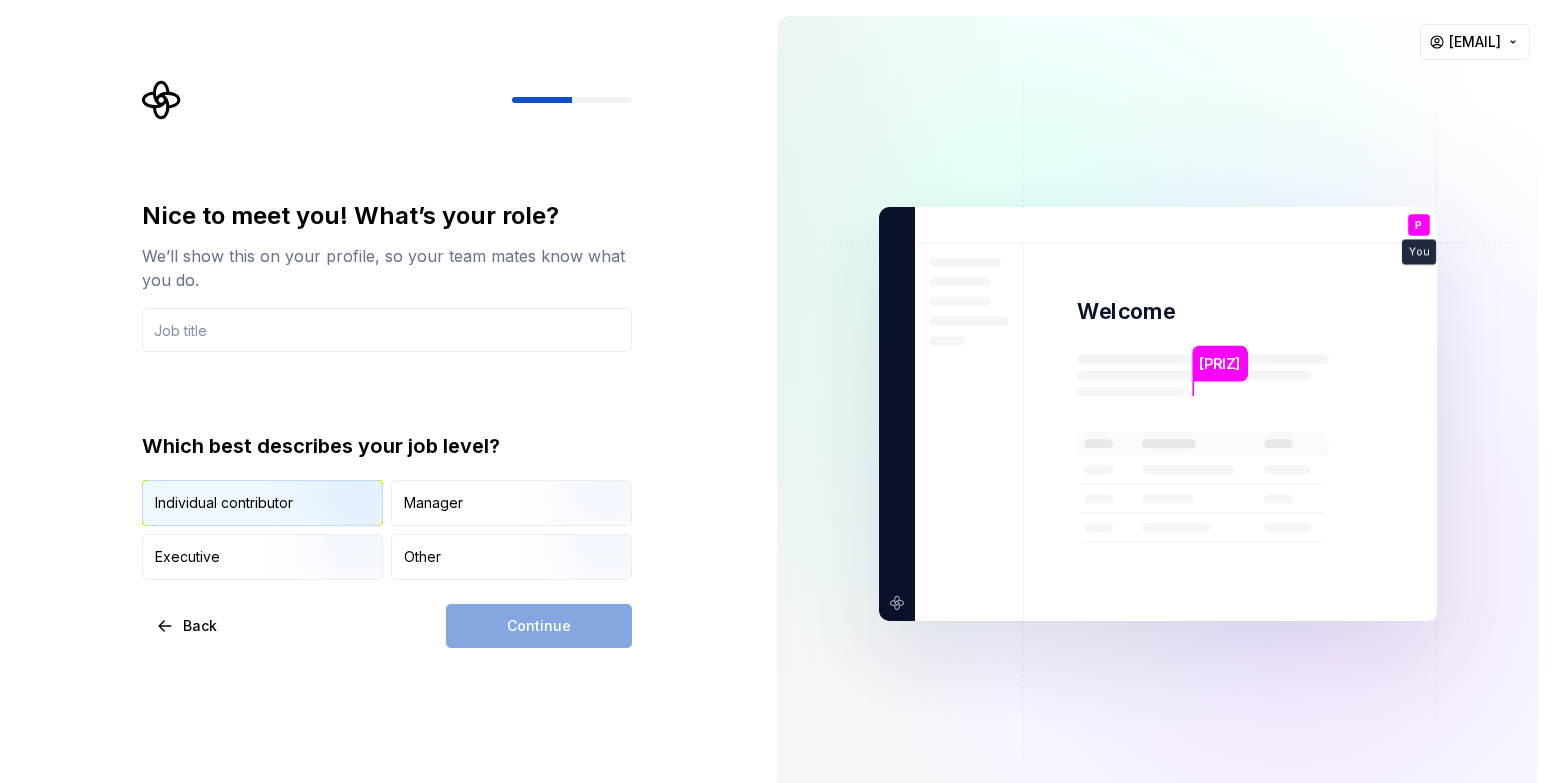 click at bounding box center [334, 528] 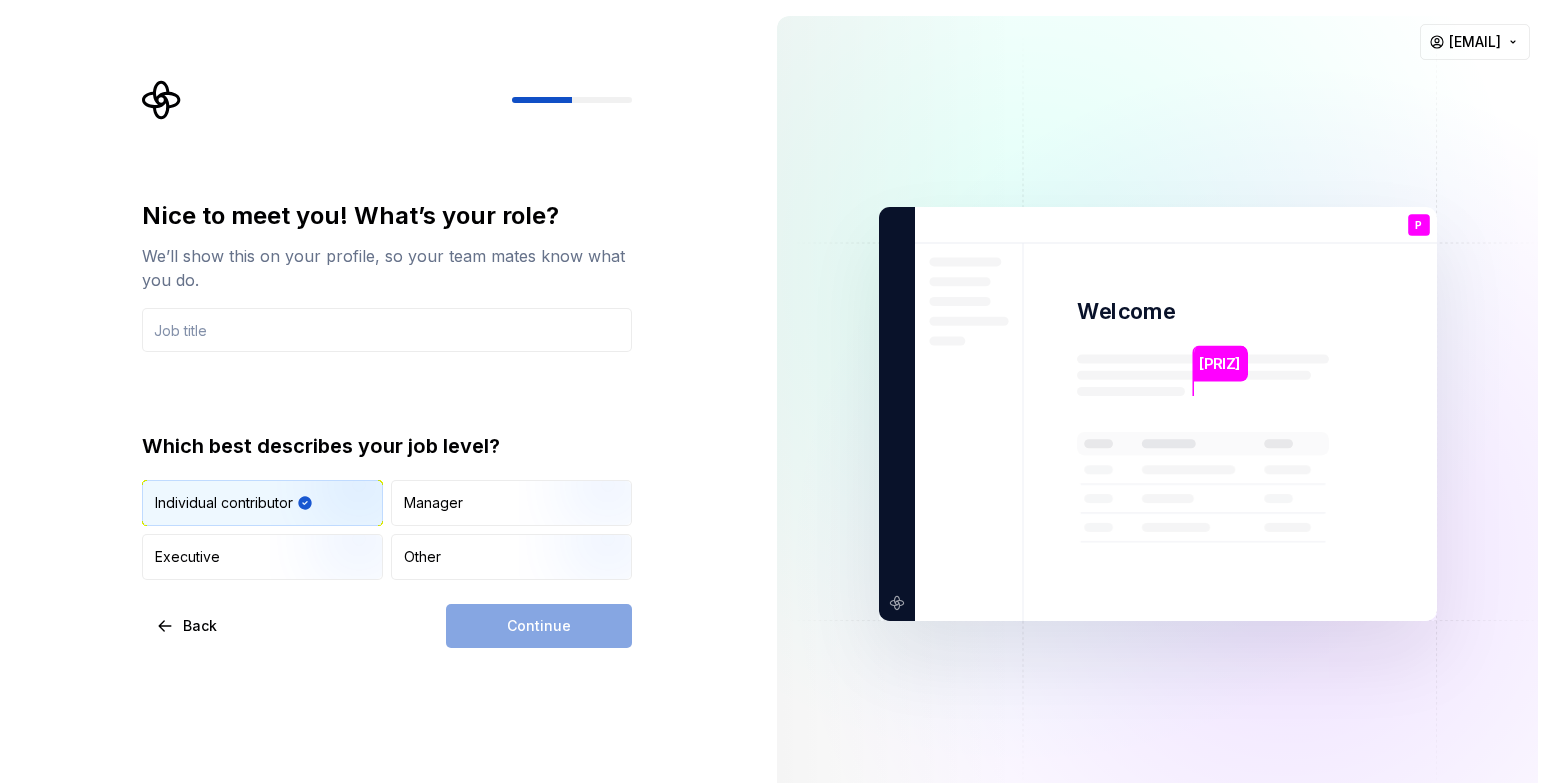 click on "Continue" at bounding box center (539, 626) 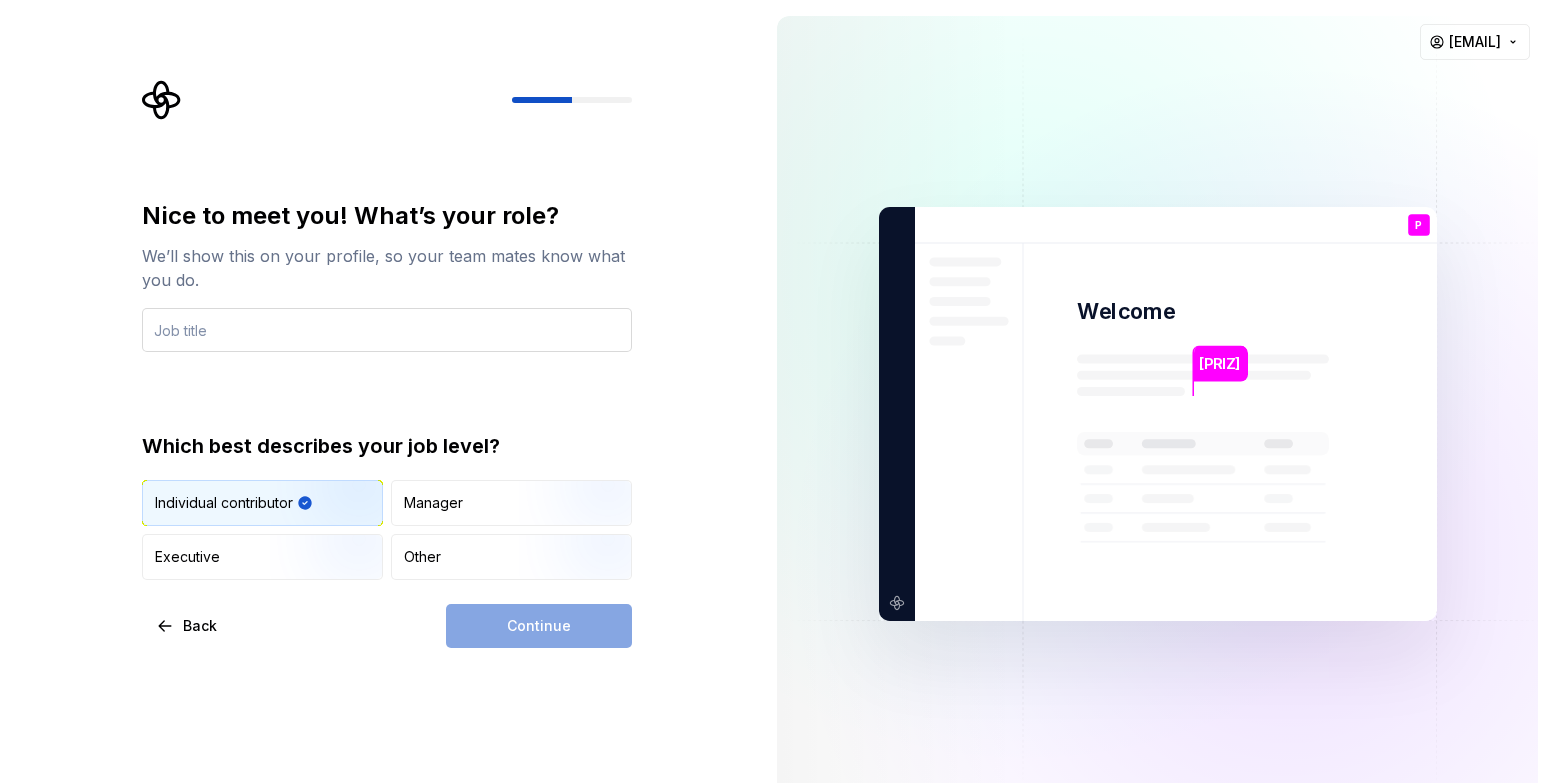 click at bounding box center [387, 330] 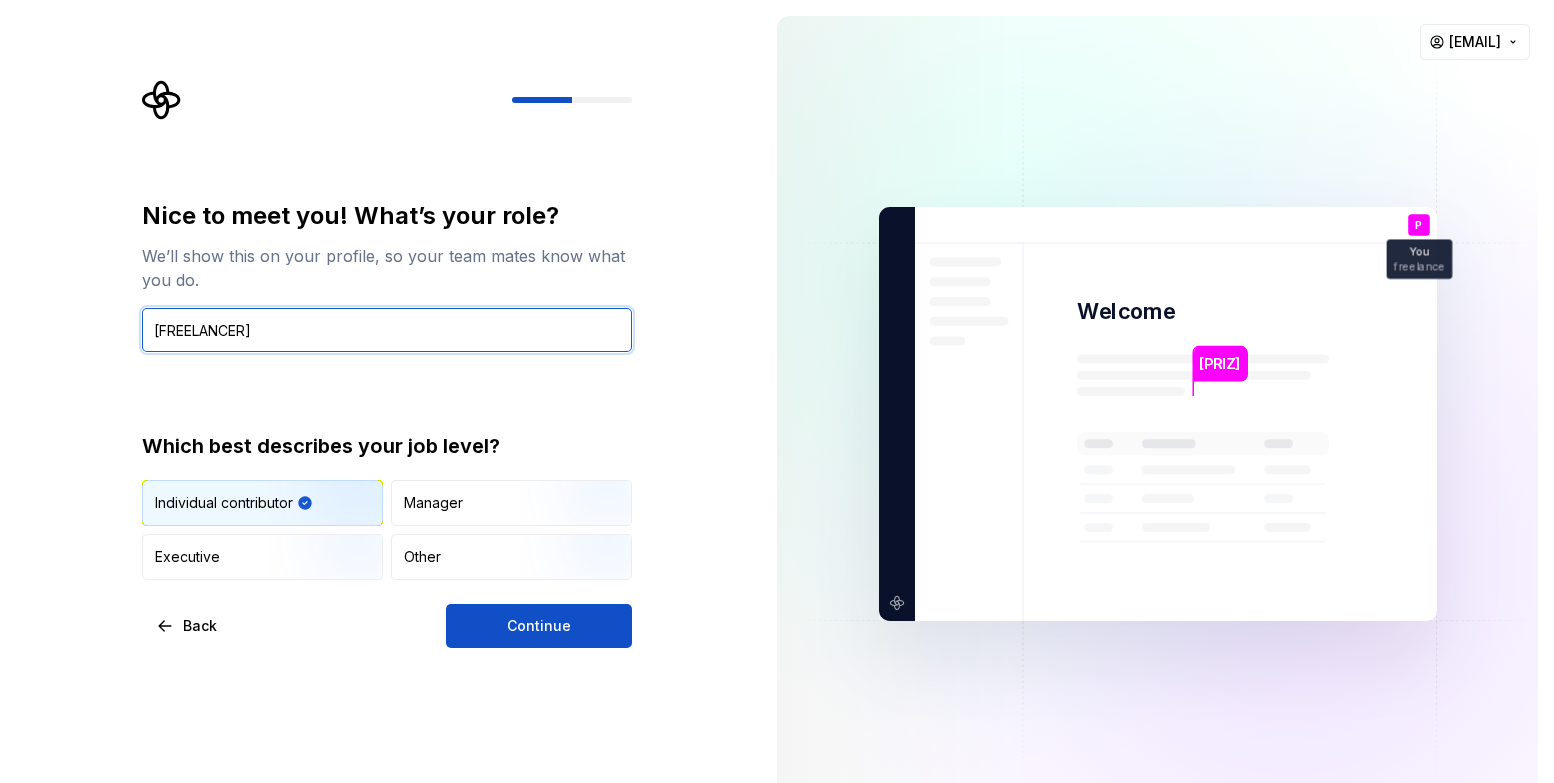 type on "[FREELANCER]" 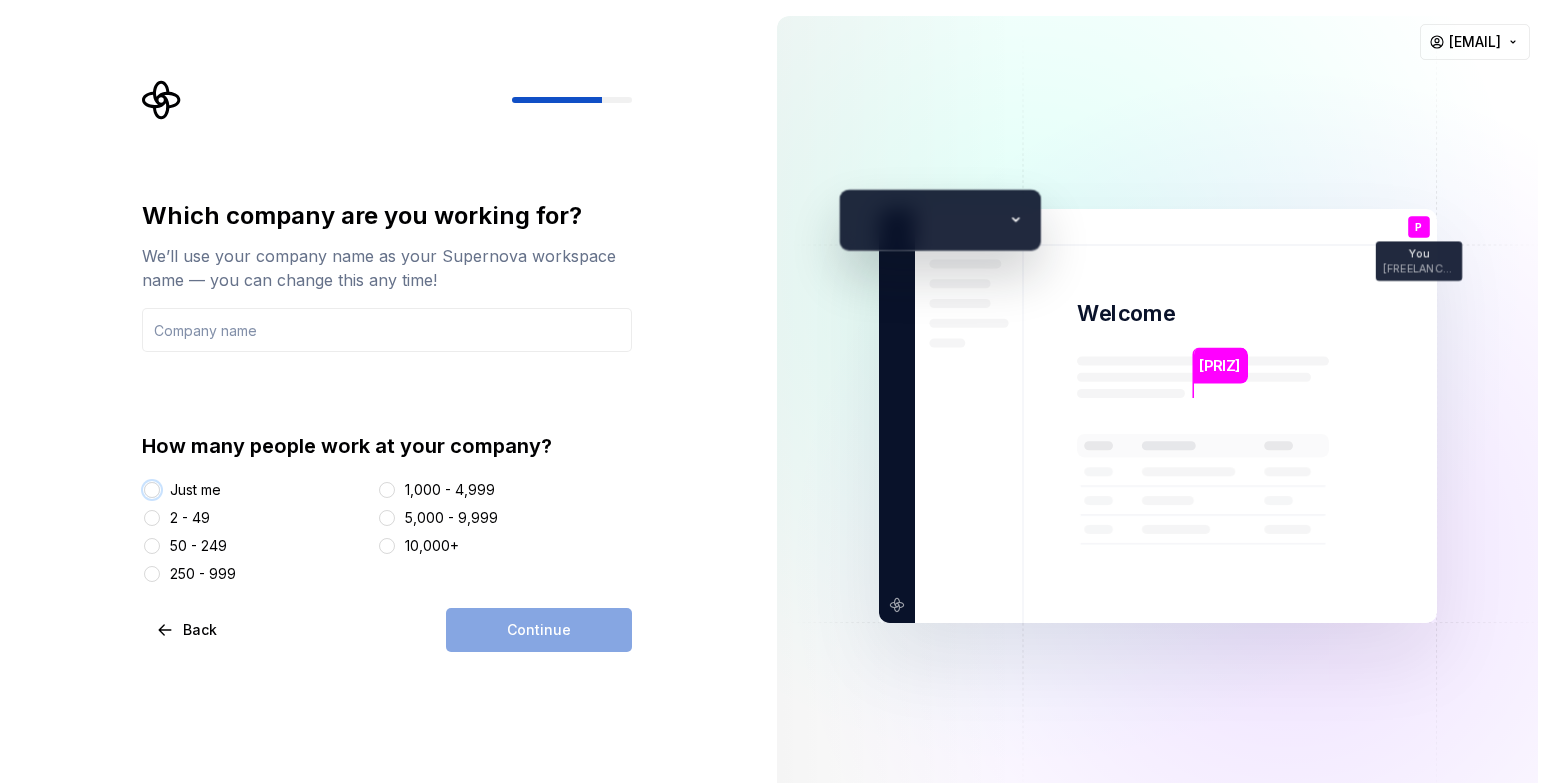 click on "Just me" at bounding box center [152, 490] 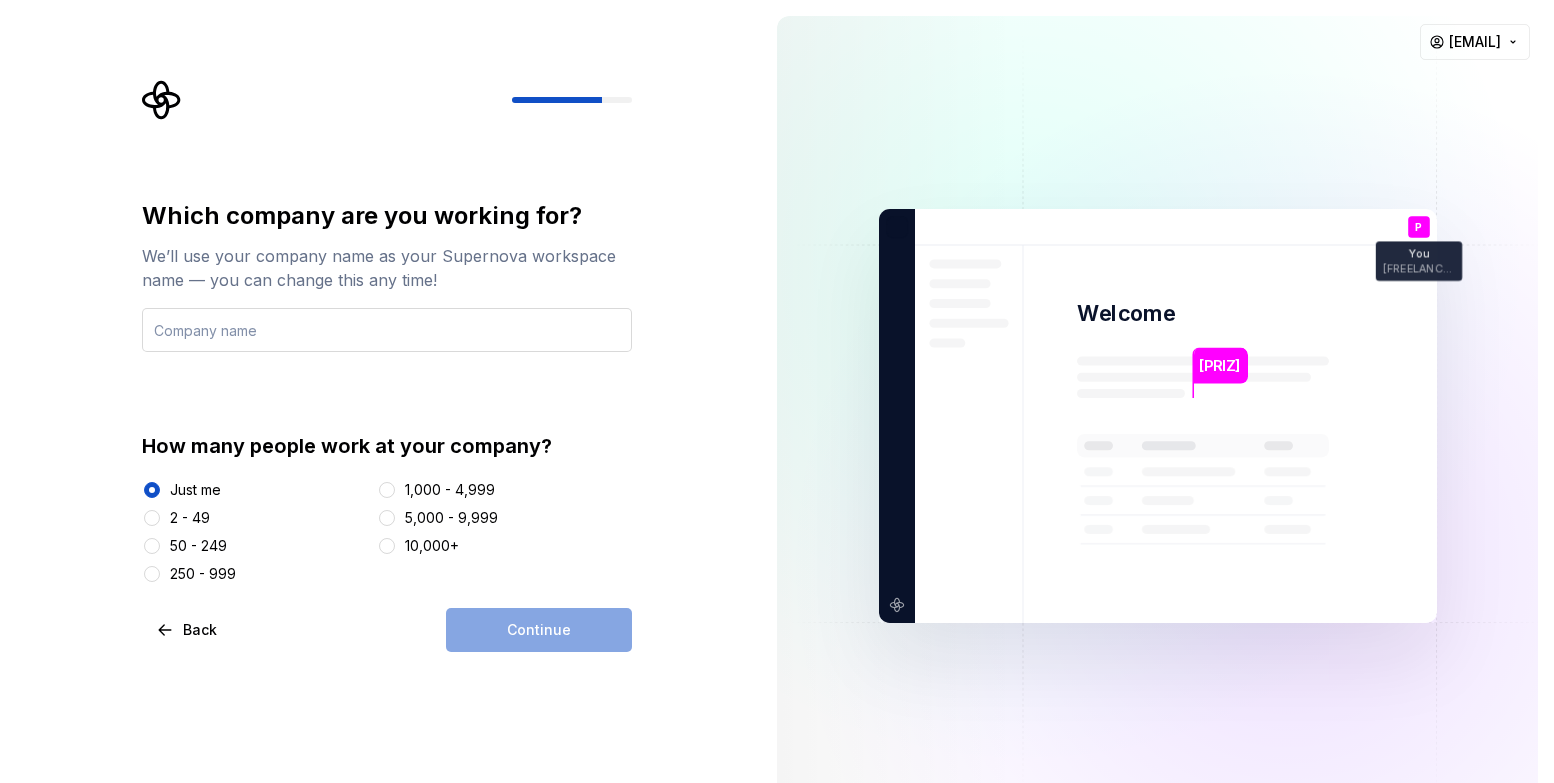 click at bounding box center (387, 330) 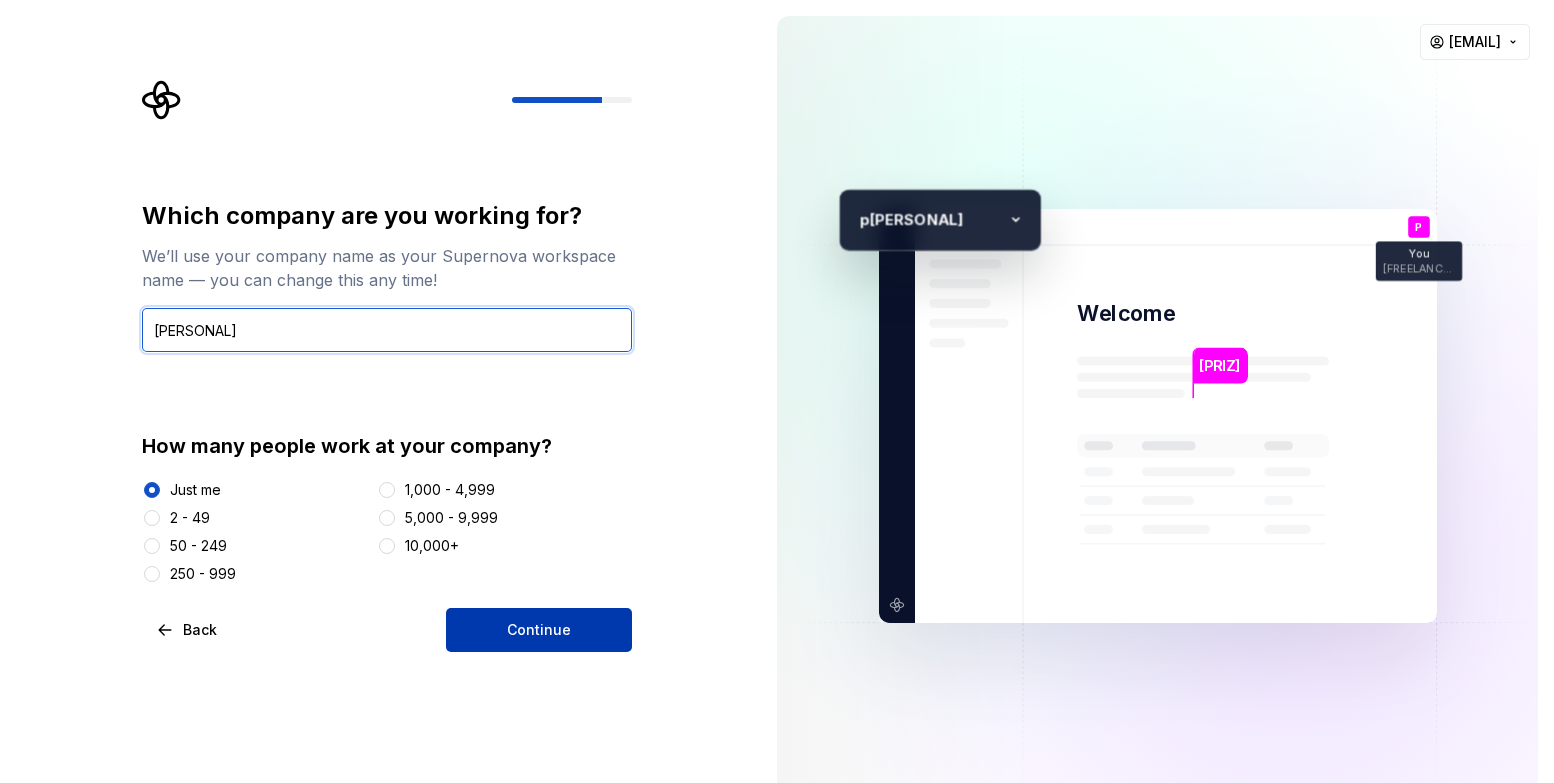 type on "[PERSONAL]" 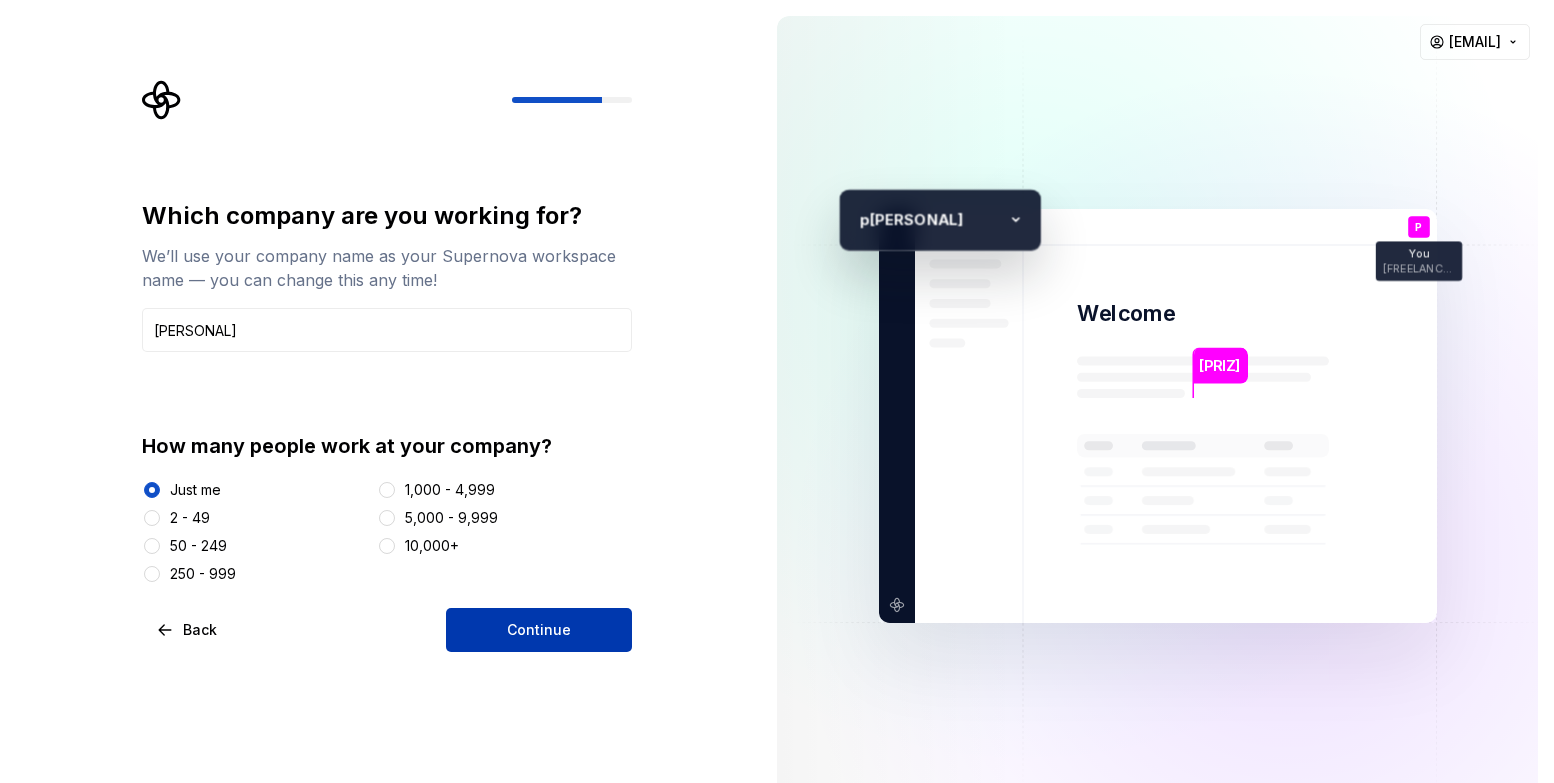 click on "Continue" at bounding box center (539, 630) 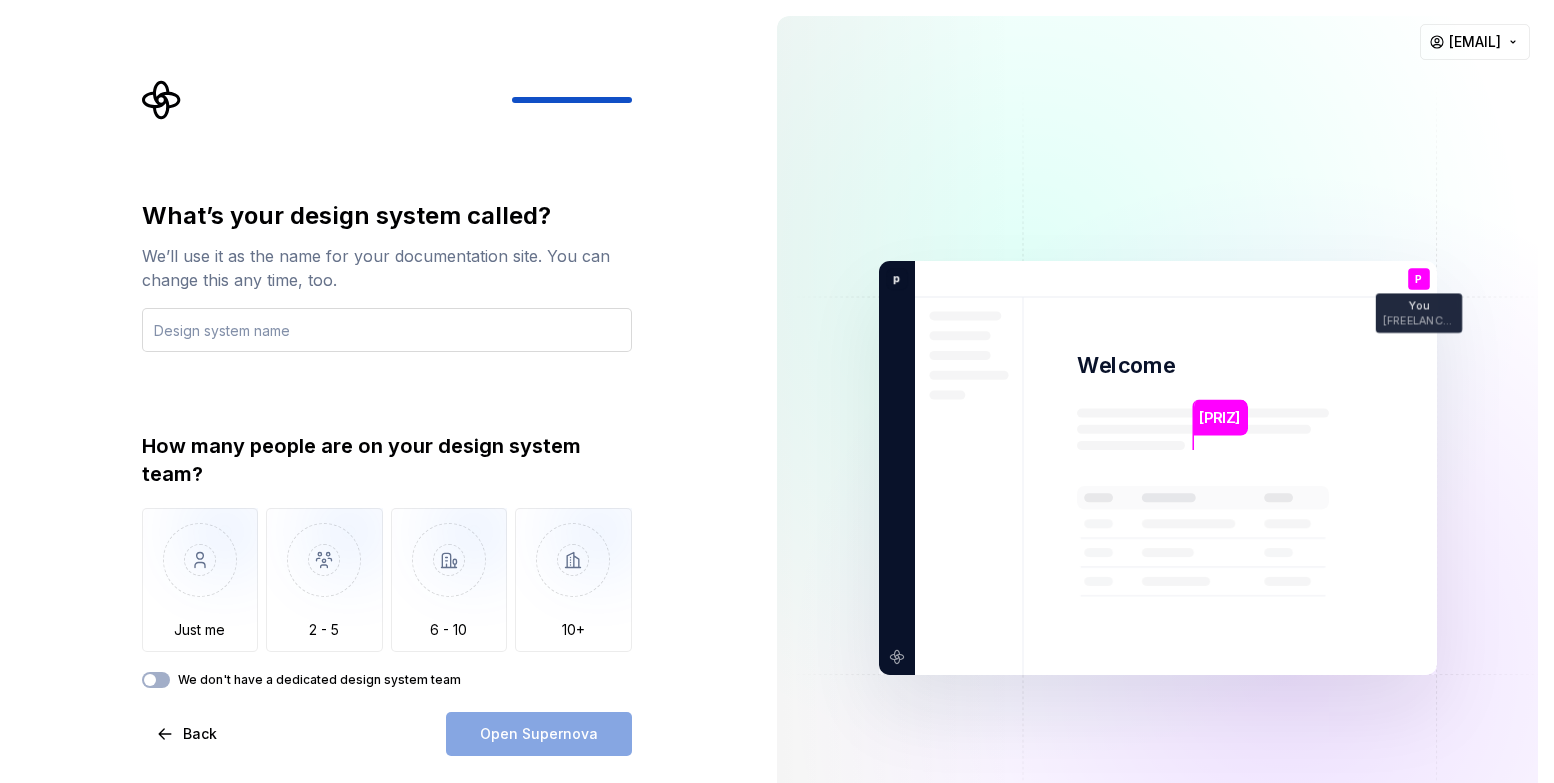 click at bounding box center (387, 330) 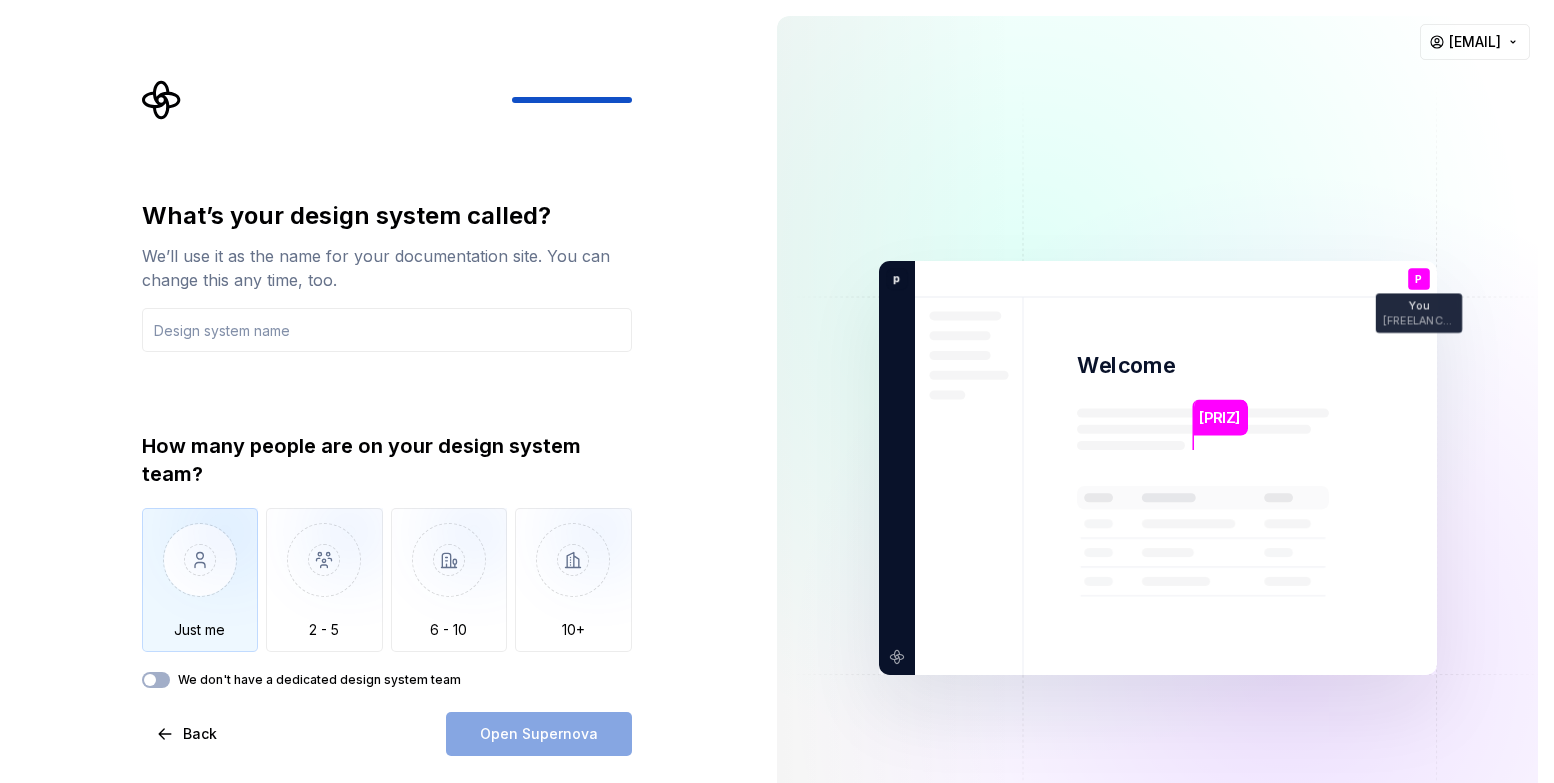 click at bounding box center (200, 575) 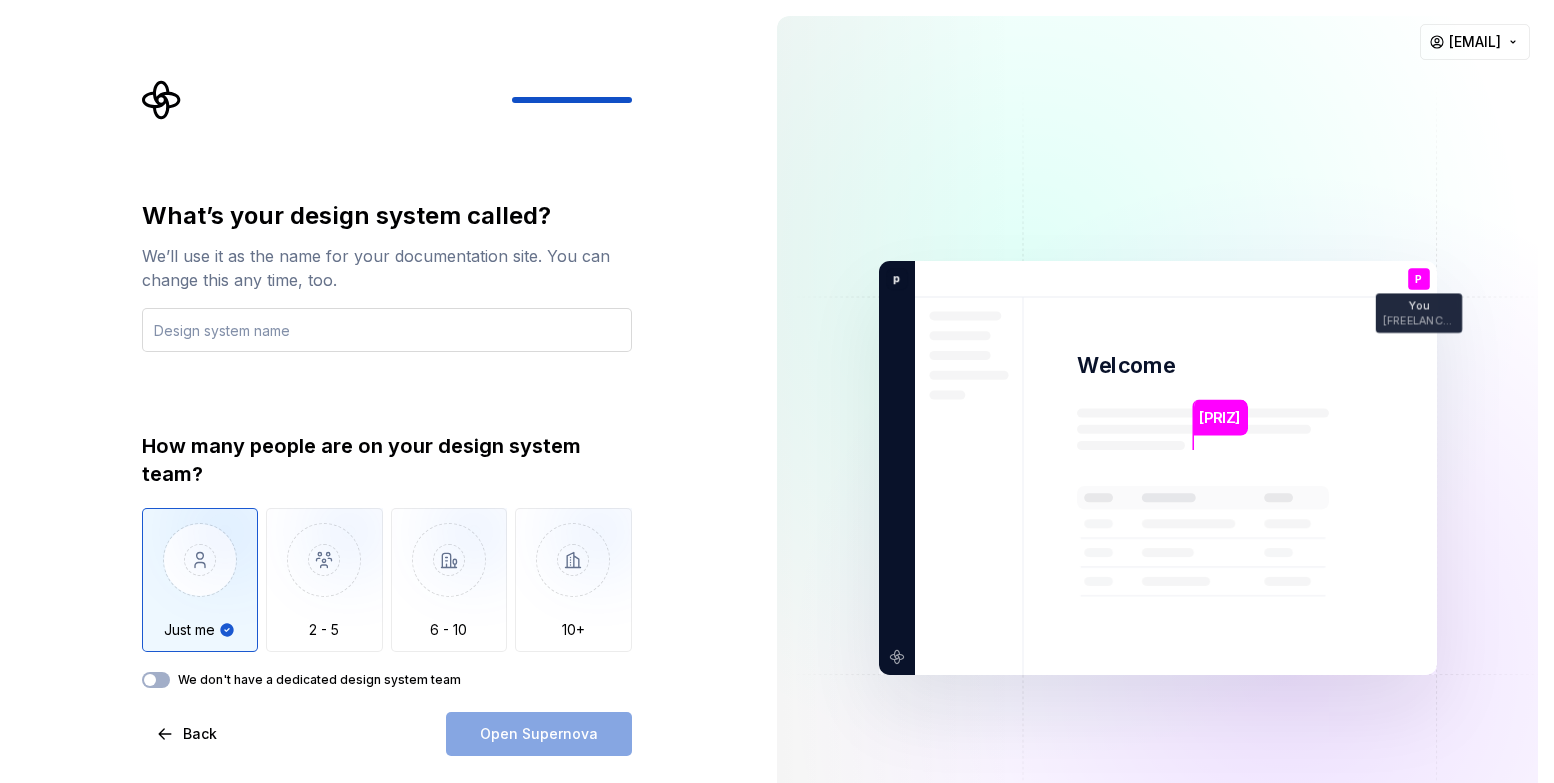 click at bounding box center [387, 330] 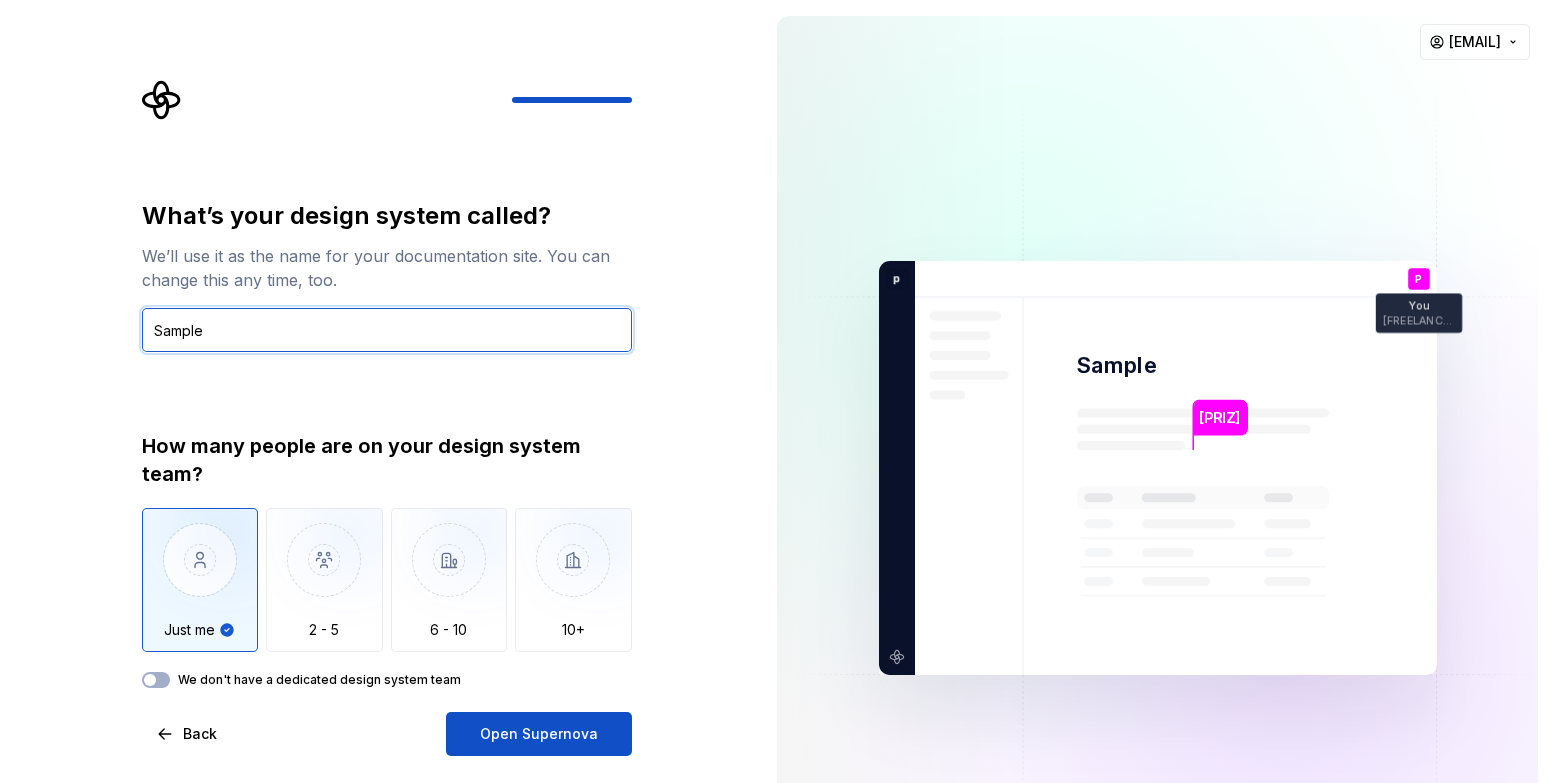 type on "Sample" 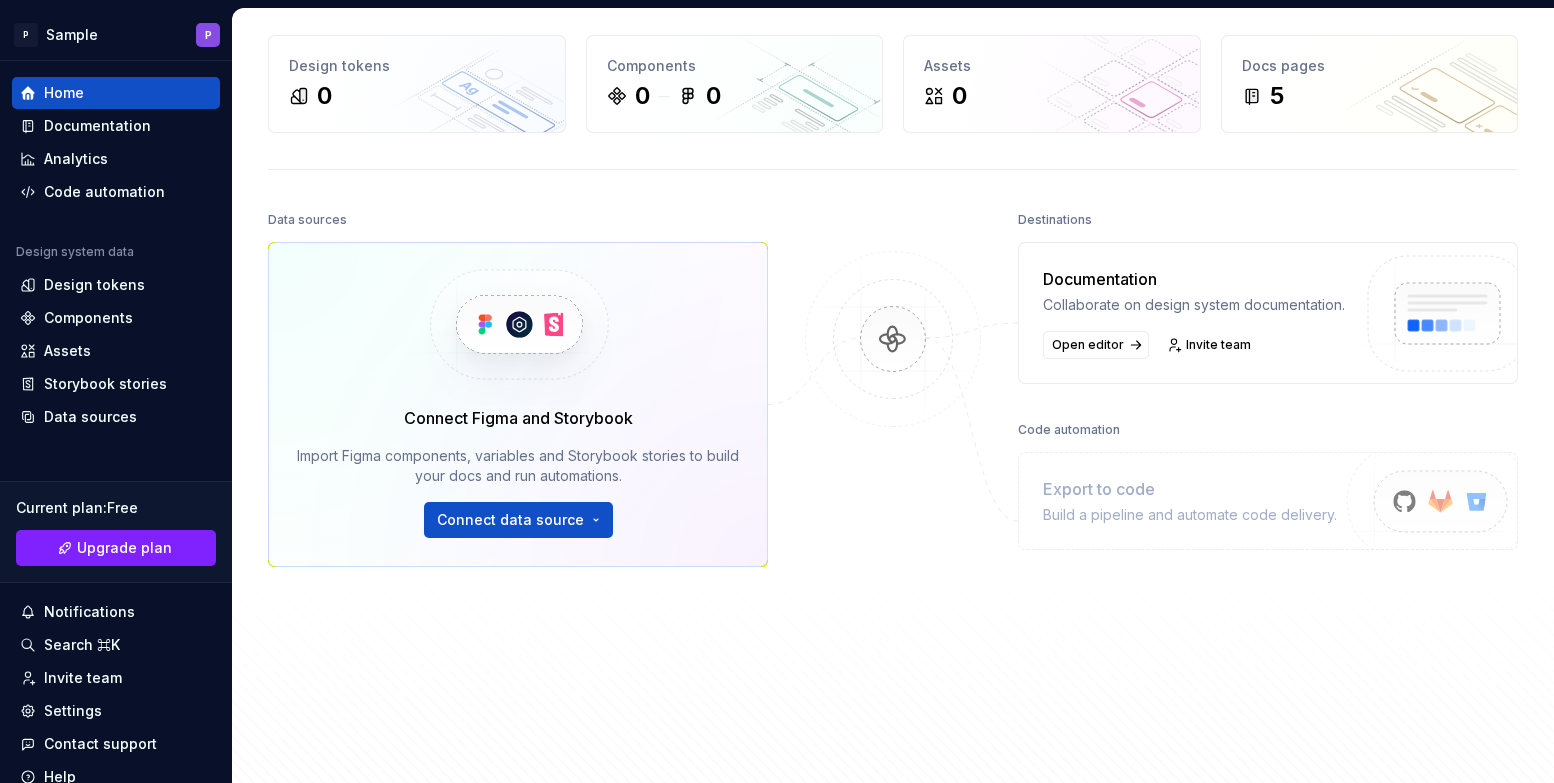 scroll, scrollTop: 0, scrollLeft: 0, axis: both 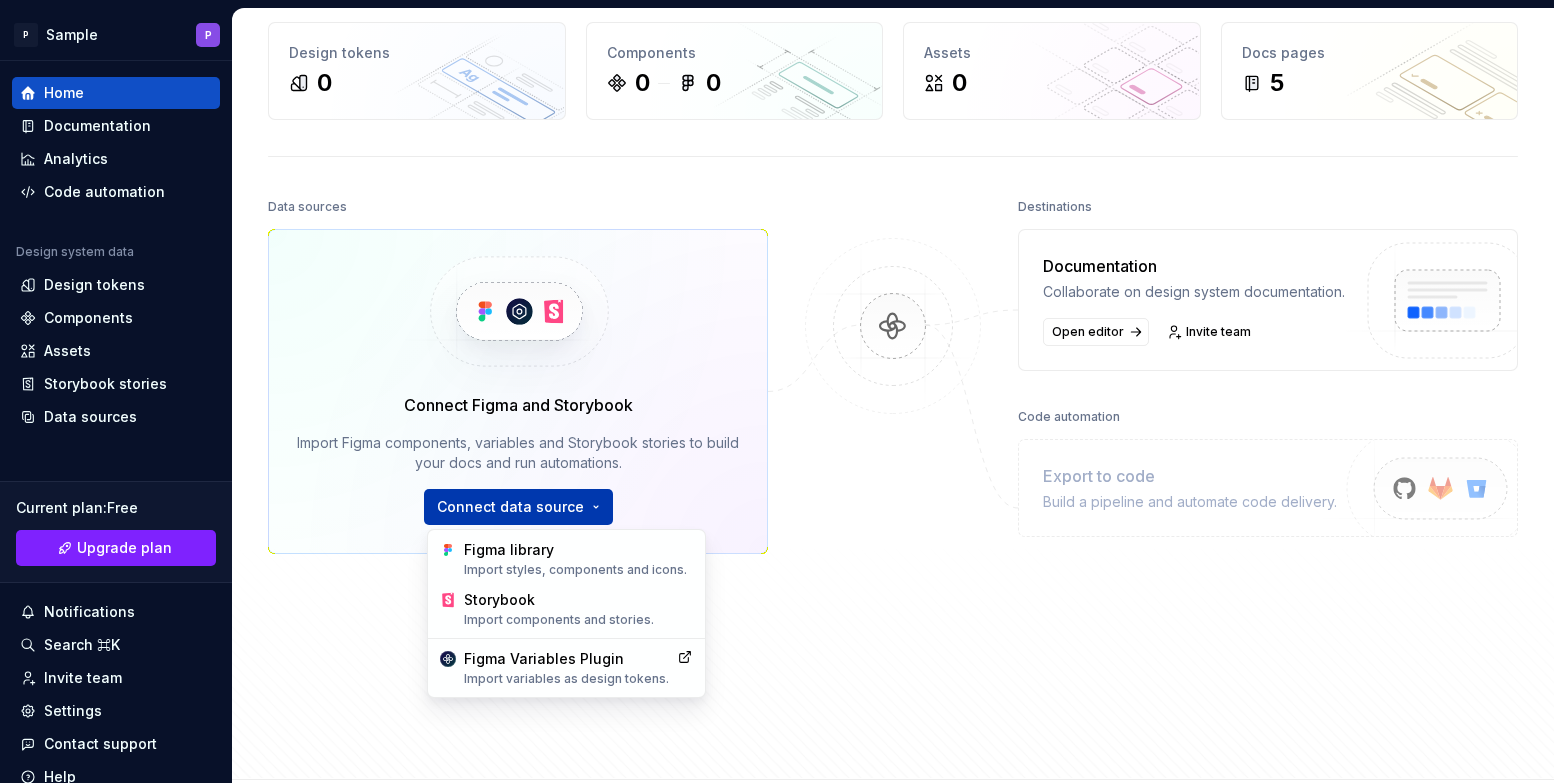 click on "P Sample P Home Documentation Analytics Code automation Design system data Design tokens Components Assets Storybook stories Data sources Current plan : Free Upgrade plan Notifications Search ⌘K Invite team Settings Contact support Help Home Design tokens 0 Components 0 0 Assets 0 Docs pages 5 Data sources Connect Figma and Storybook Import Figma components, variables and Storybook stories to build your docs and run automations. Connect data source Destinations Documentation Collaborate on design system documentation. Open editor Invite team Code automation Export to code Build a pipeline and automate code delivery. Product documentation Learn how to build, manage and maintain design systems in smarter ways. Developer documentation Start delivering your design choices to your codebases right away. Join our Slack community Connect and learn with other design system practitioners. Figma library Import styles, components and icons. Storybook Import components and stories. Figma Variables Plugin" at bounding box center [777, 391] 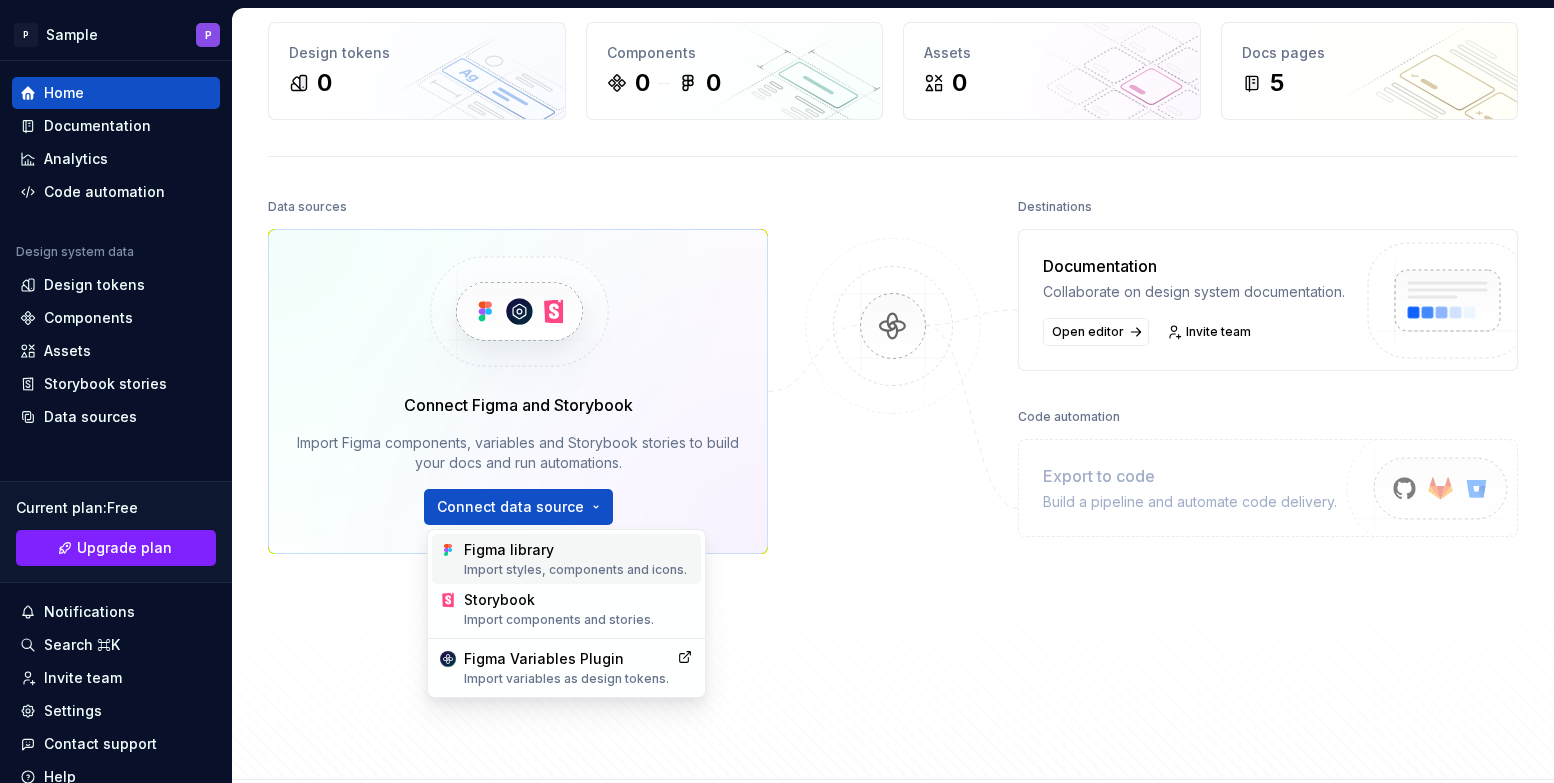 click on "Import styles, components and icons." at bounding box center (578, 570) 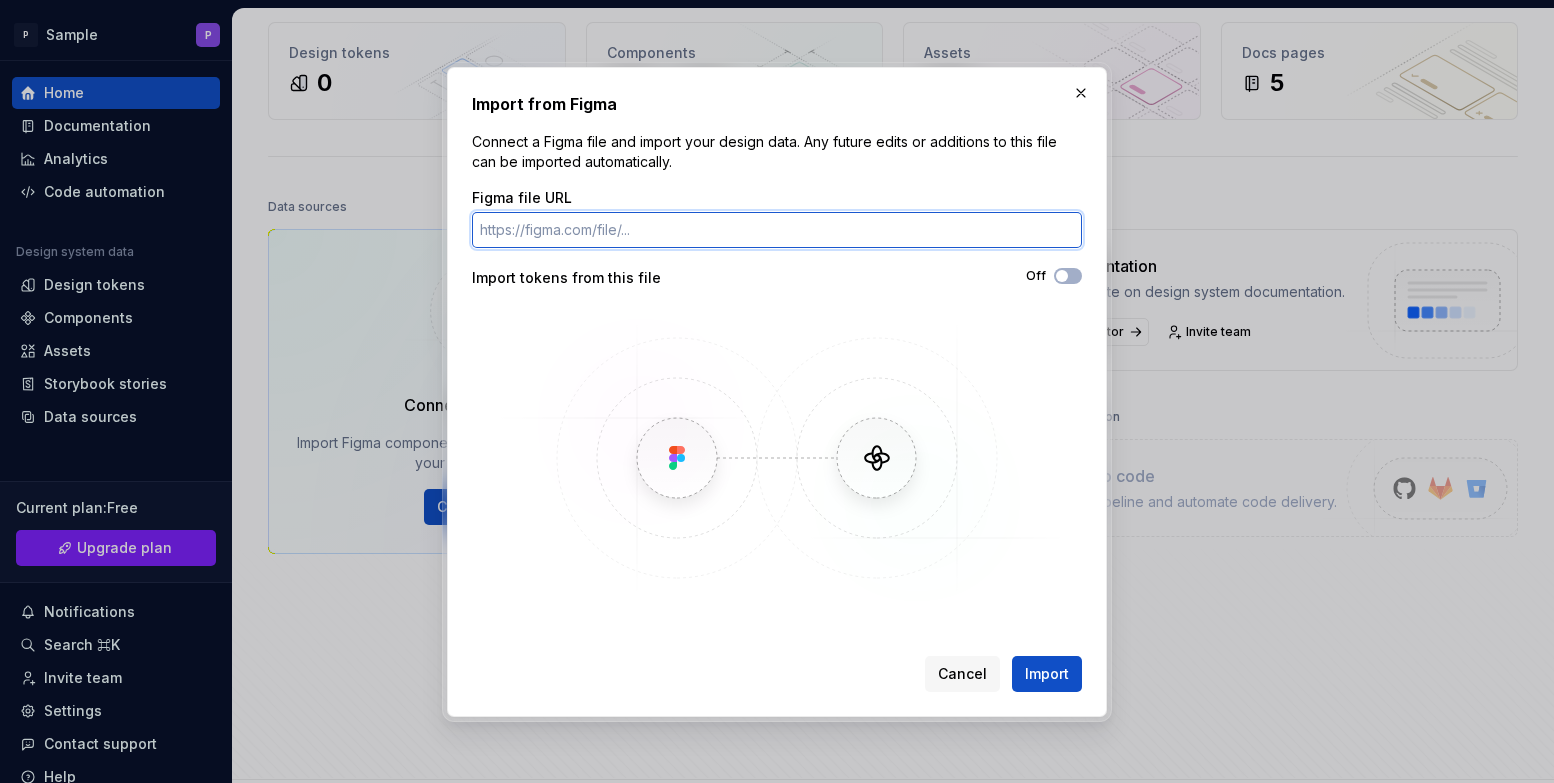paste on "https://www.figma.com/design/ELj5q8bu86yOnZ5QWKM4fu/flutter-projects--Community-?node-id=201-79&m=dev&t=pPEweTZXHnewAmAp-1" 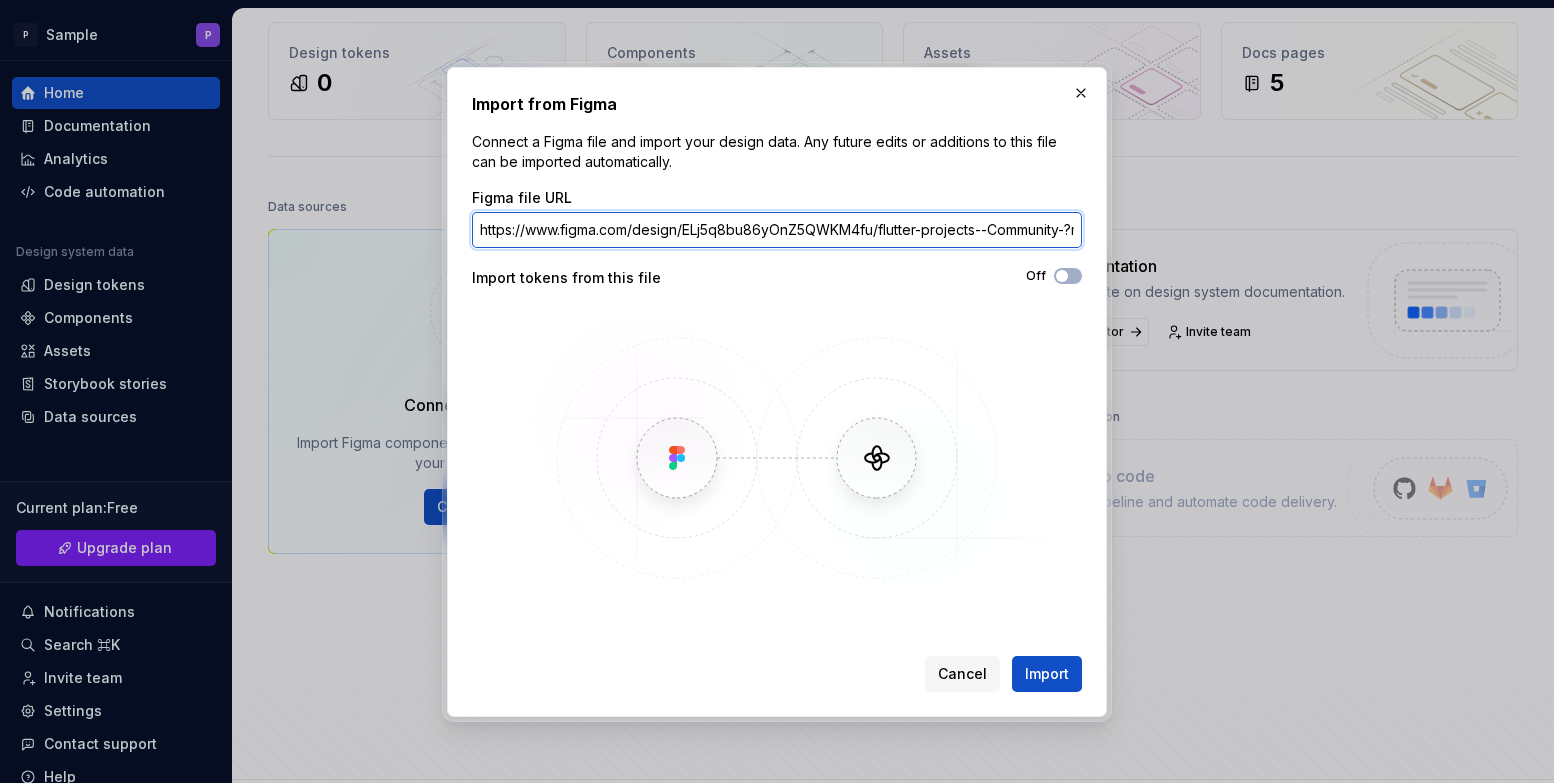 scroll, scrollTop: 0, scrollLeft: 358, axis: horizontal 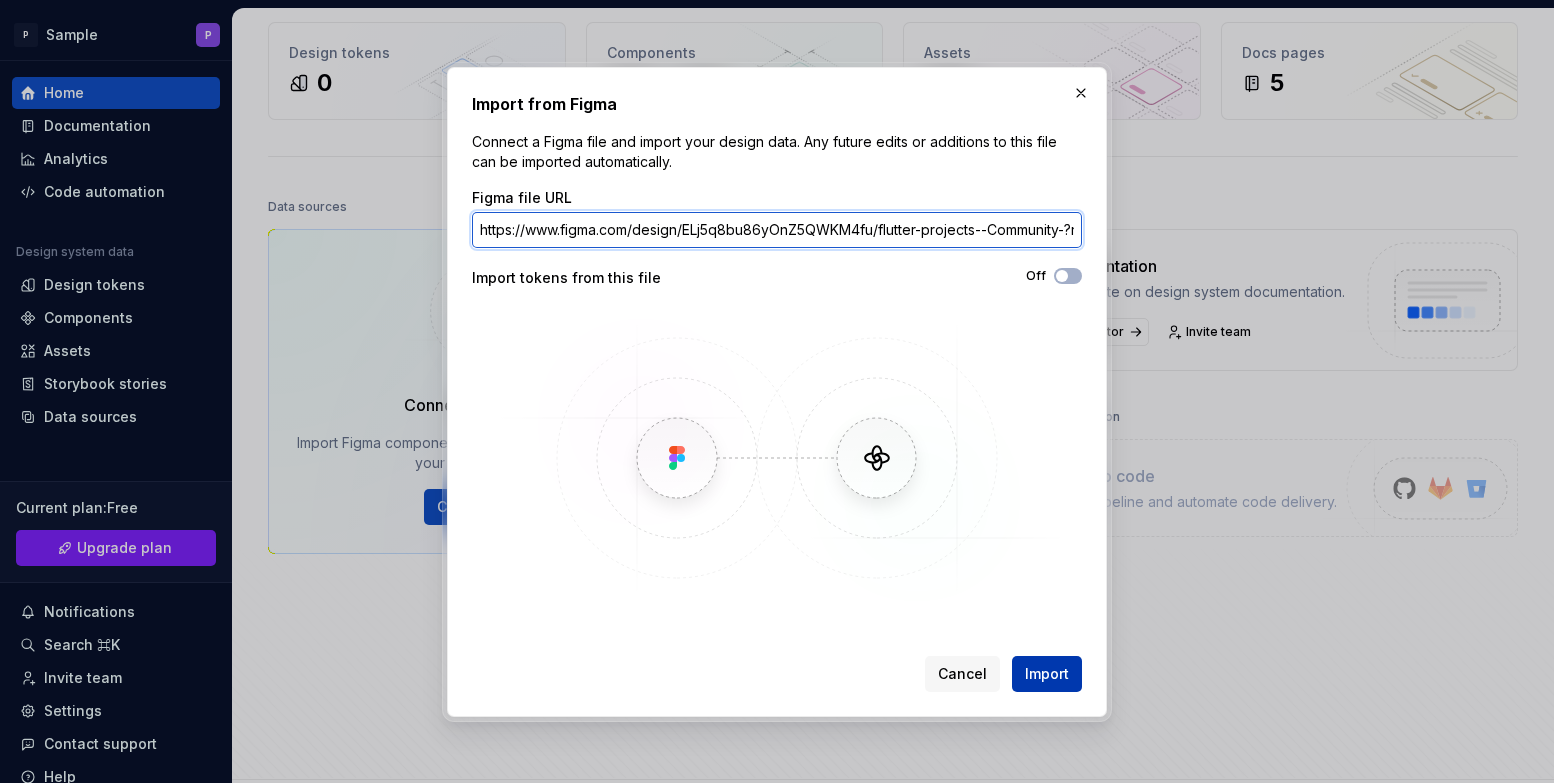 type on "https://www.figma.com/design/ELj5q8bu86yOnZ5QWKM4fu/flutter-projects--Community-?node-id=201-79&m=dev&t=pPEweTZXHnewAmAp-1" 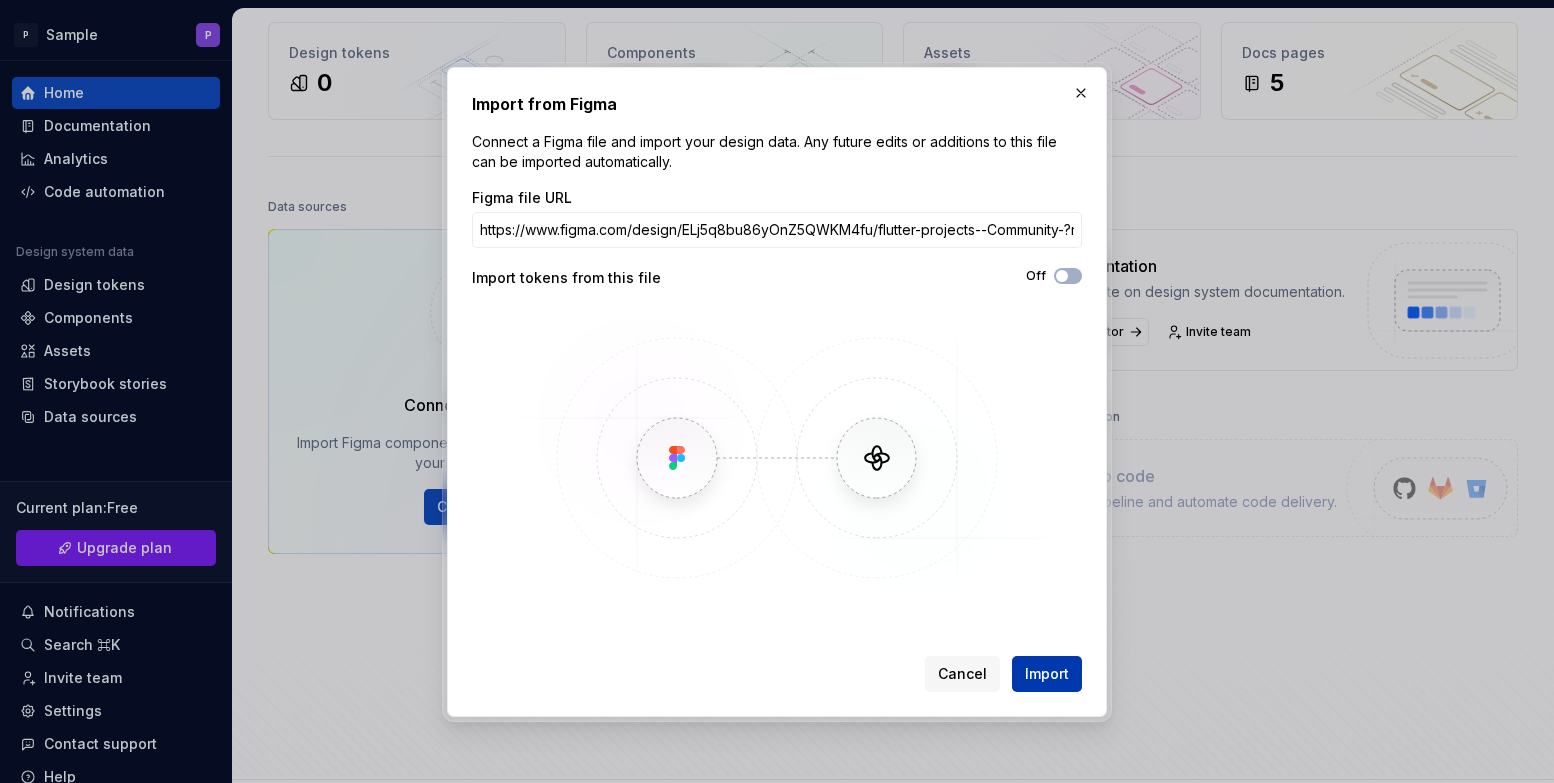 click on "Import" at bounding box center (1047, 674) 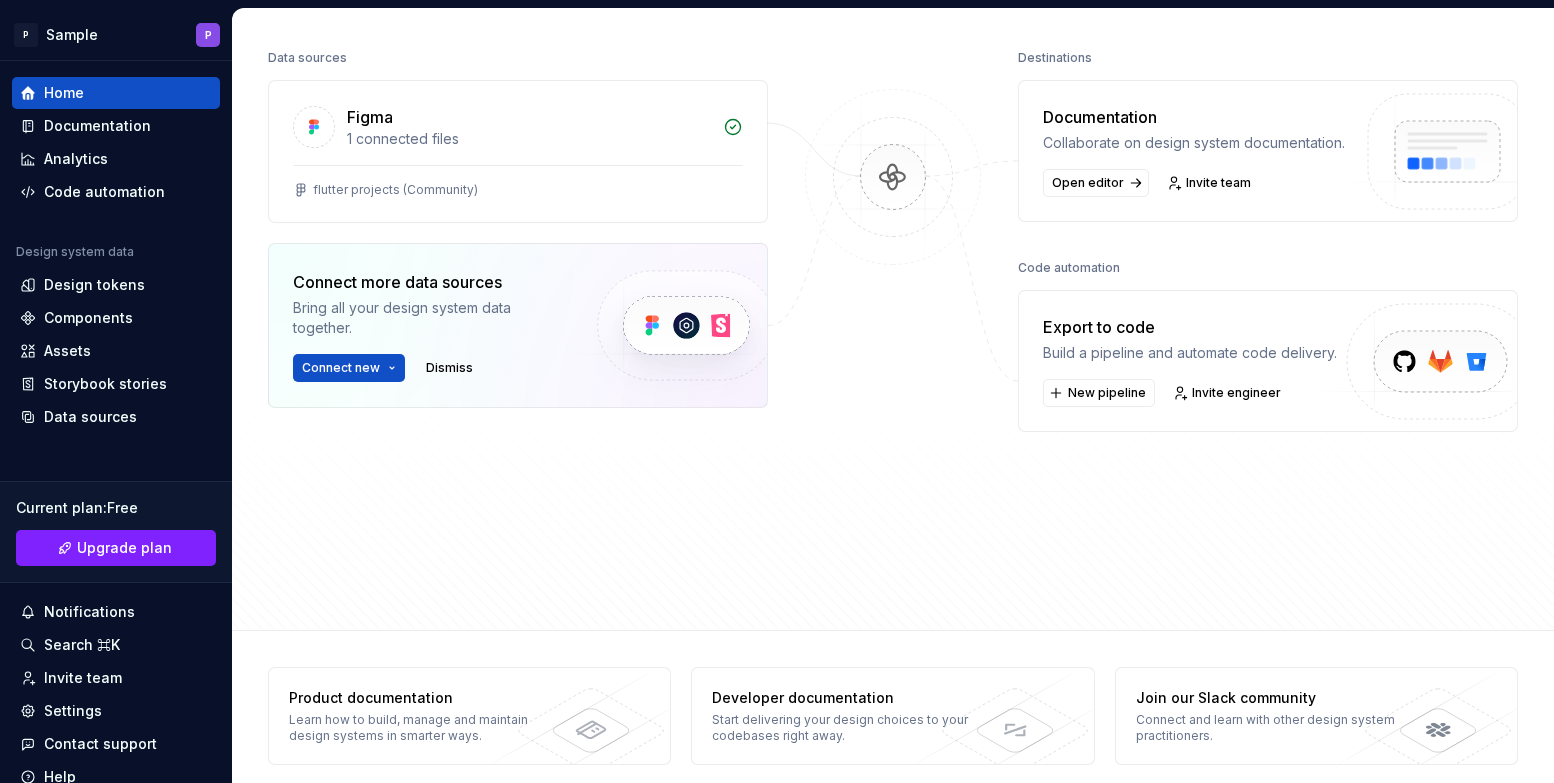 scroll, scrollTop: 257, scrollLeft: 0, axis: vertical 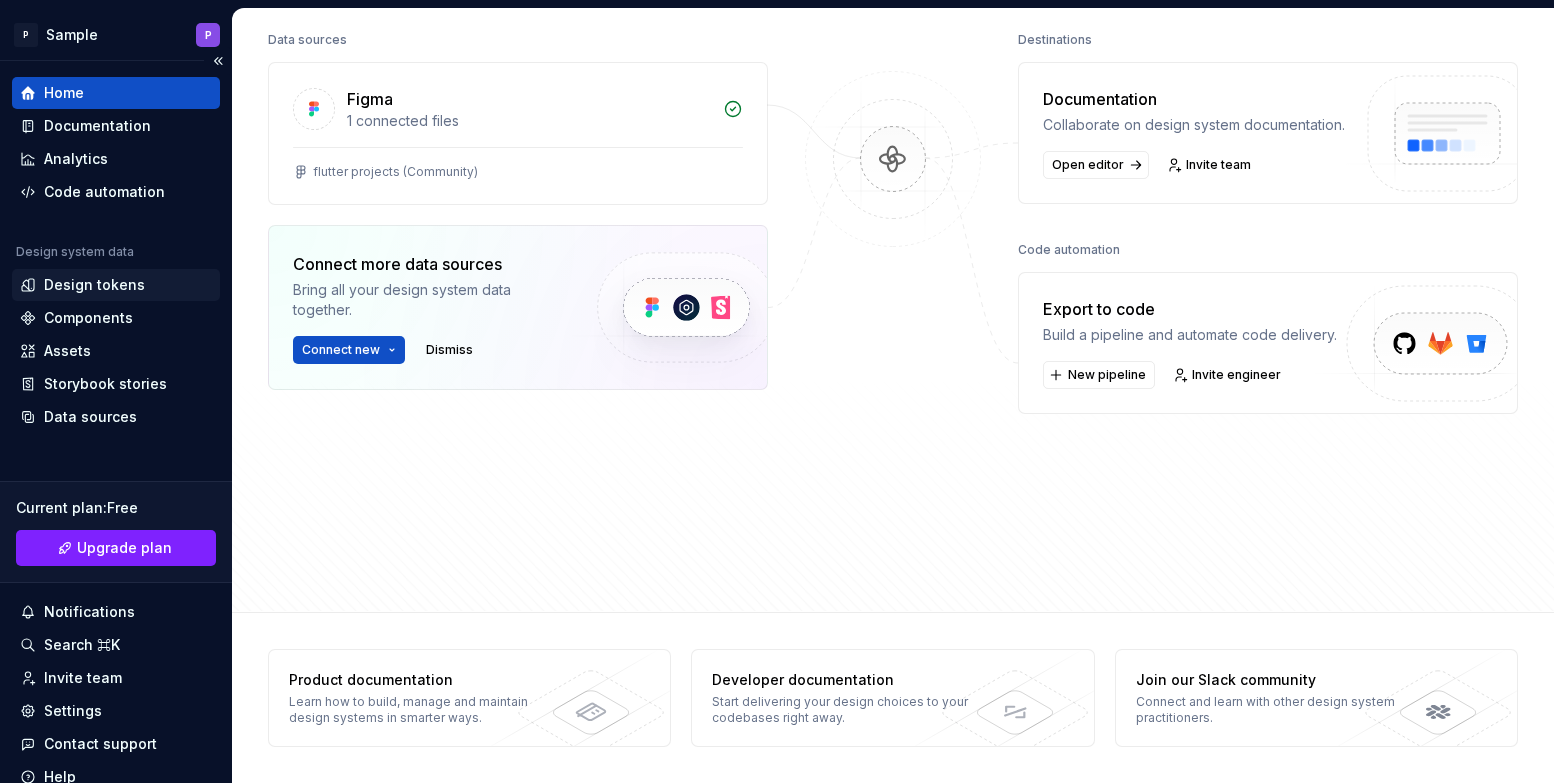click on "Design tokens" at bounding box center [94, 285] 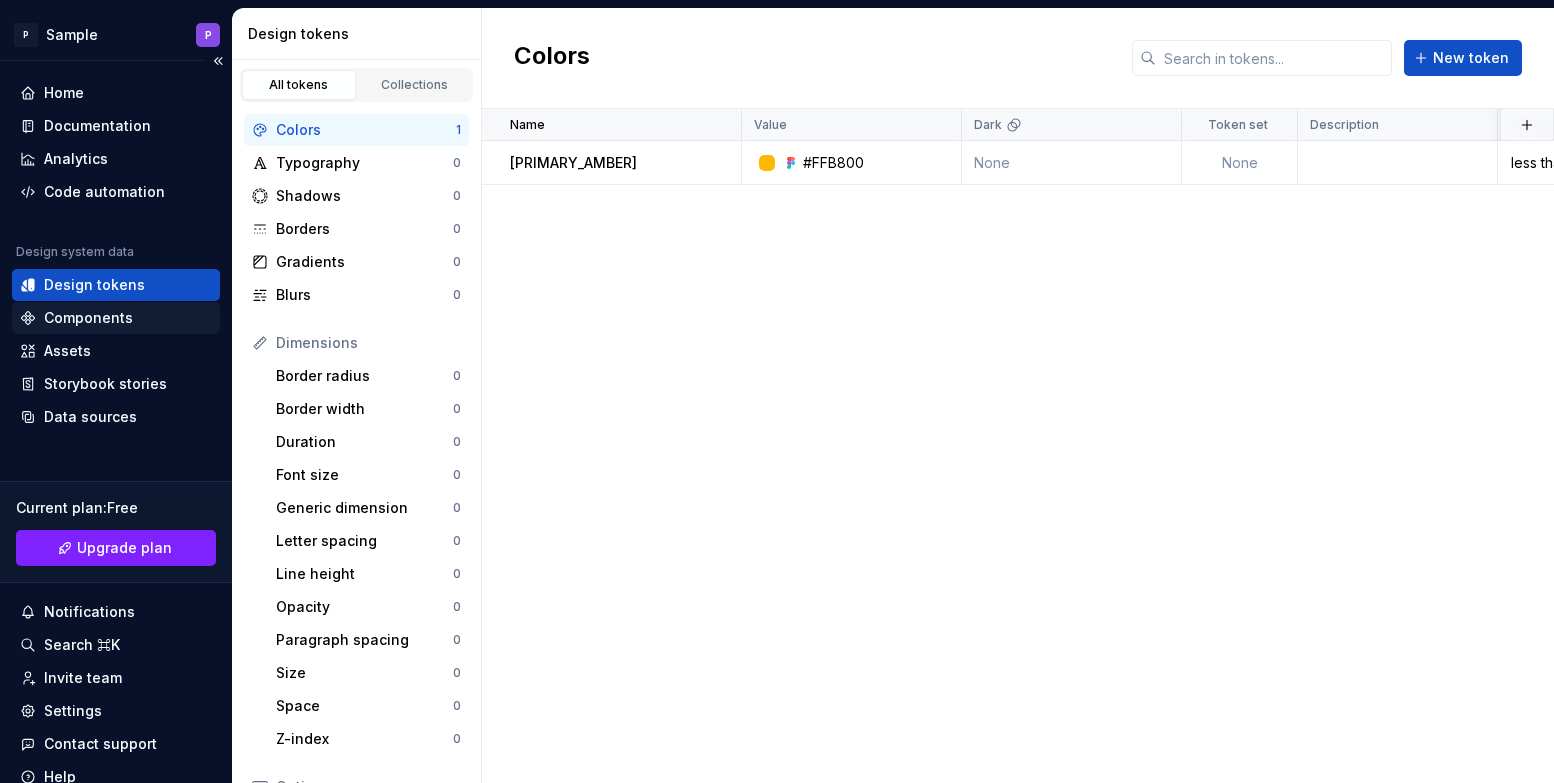click on "Components" at bounding box center [88, 318] 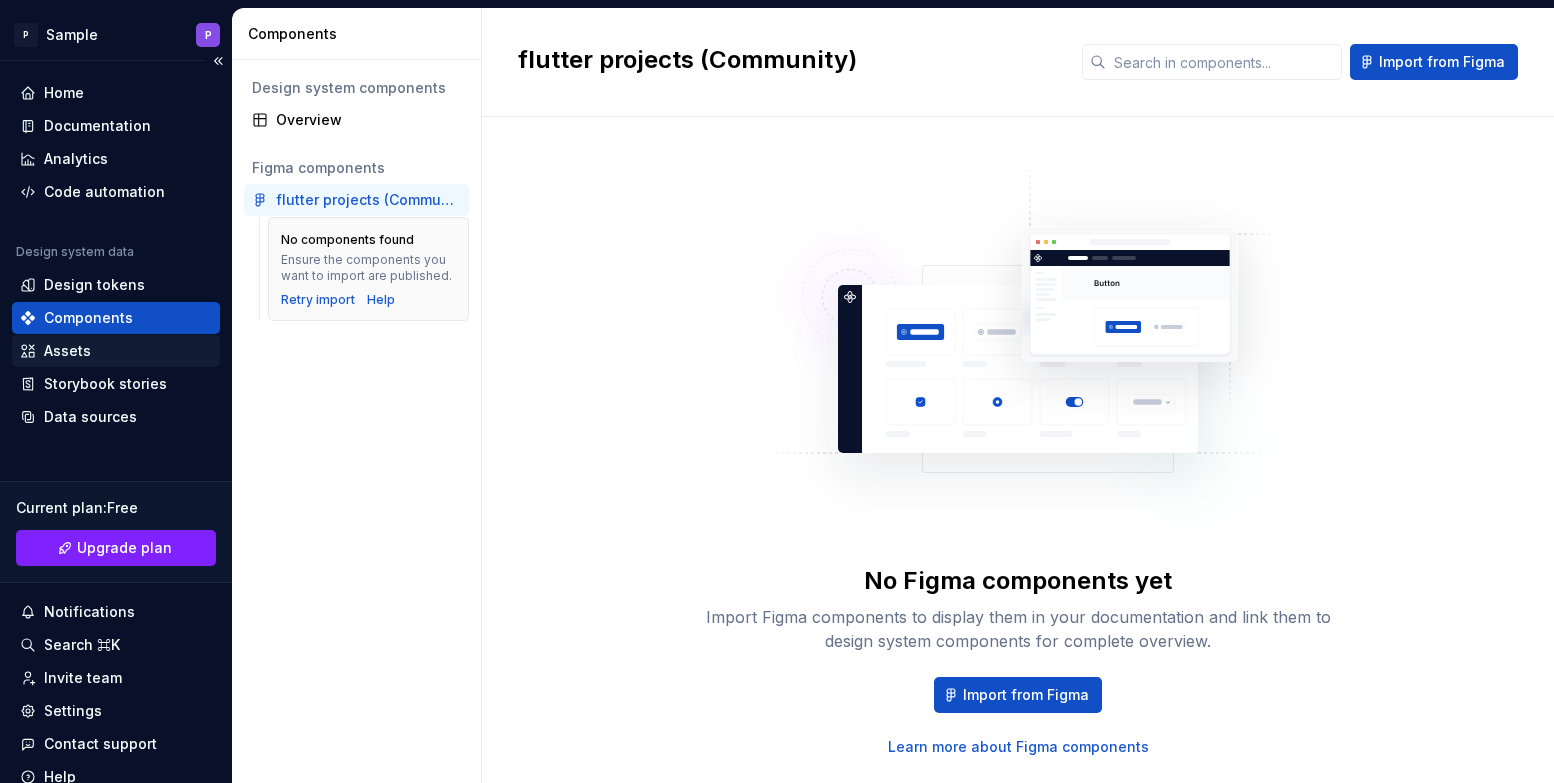 click on "Assets" at bounding box center [67, 351] 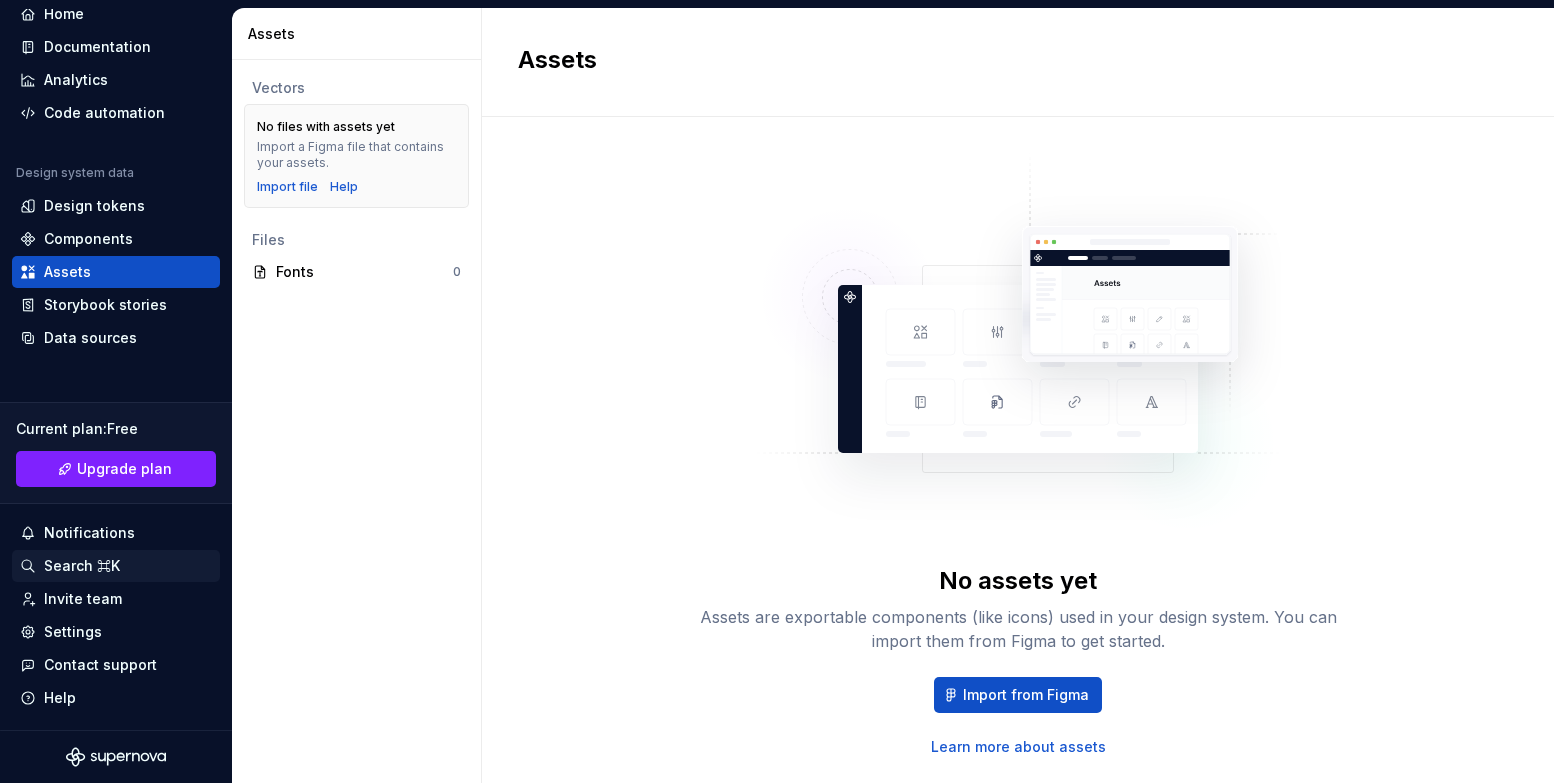 scroll, scrollTop: 0, scrollLeft: 0, axis: both 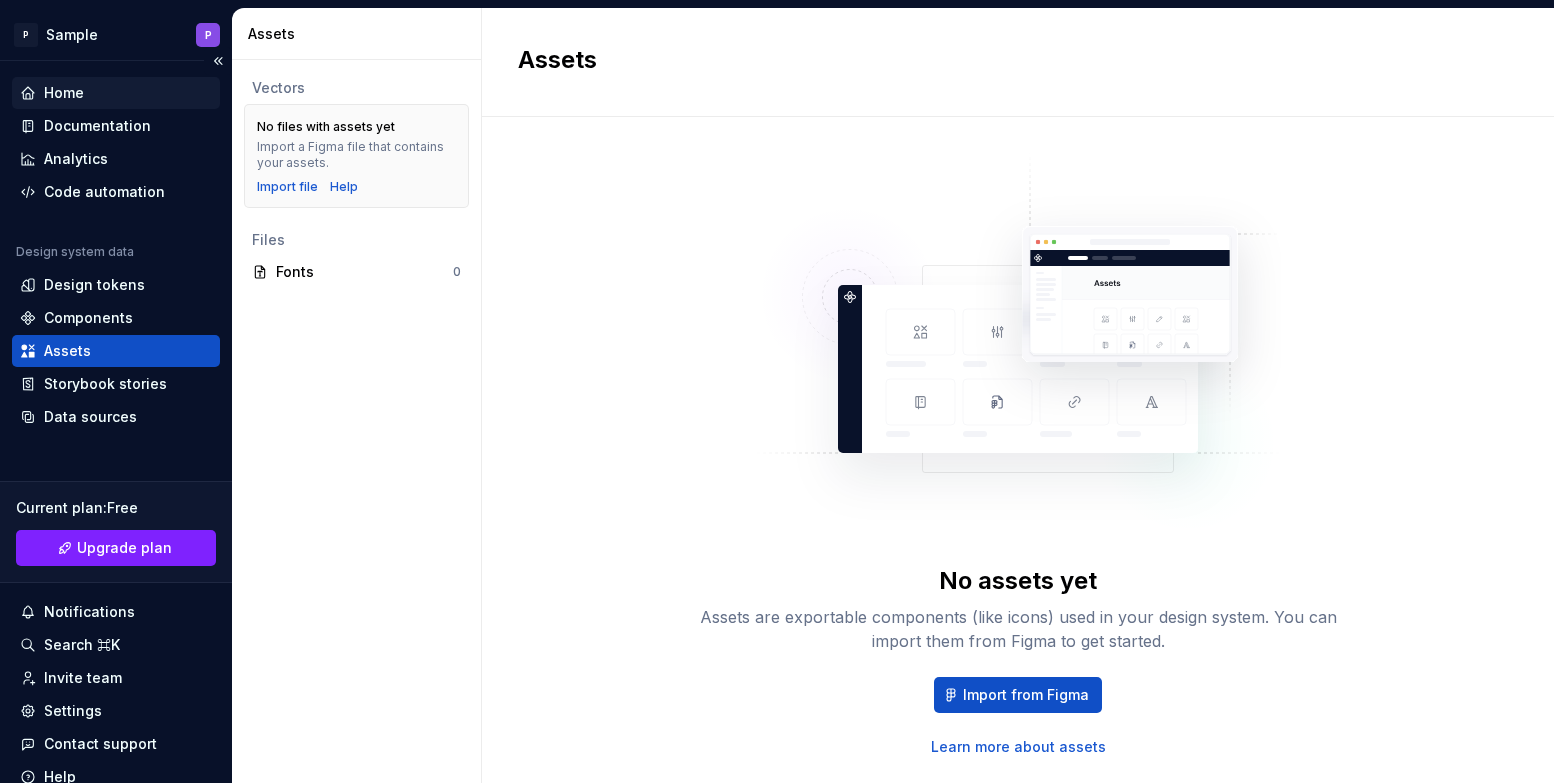 click on "Home" at bounding box center [64, 93] 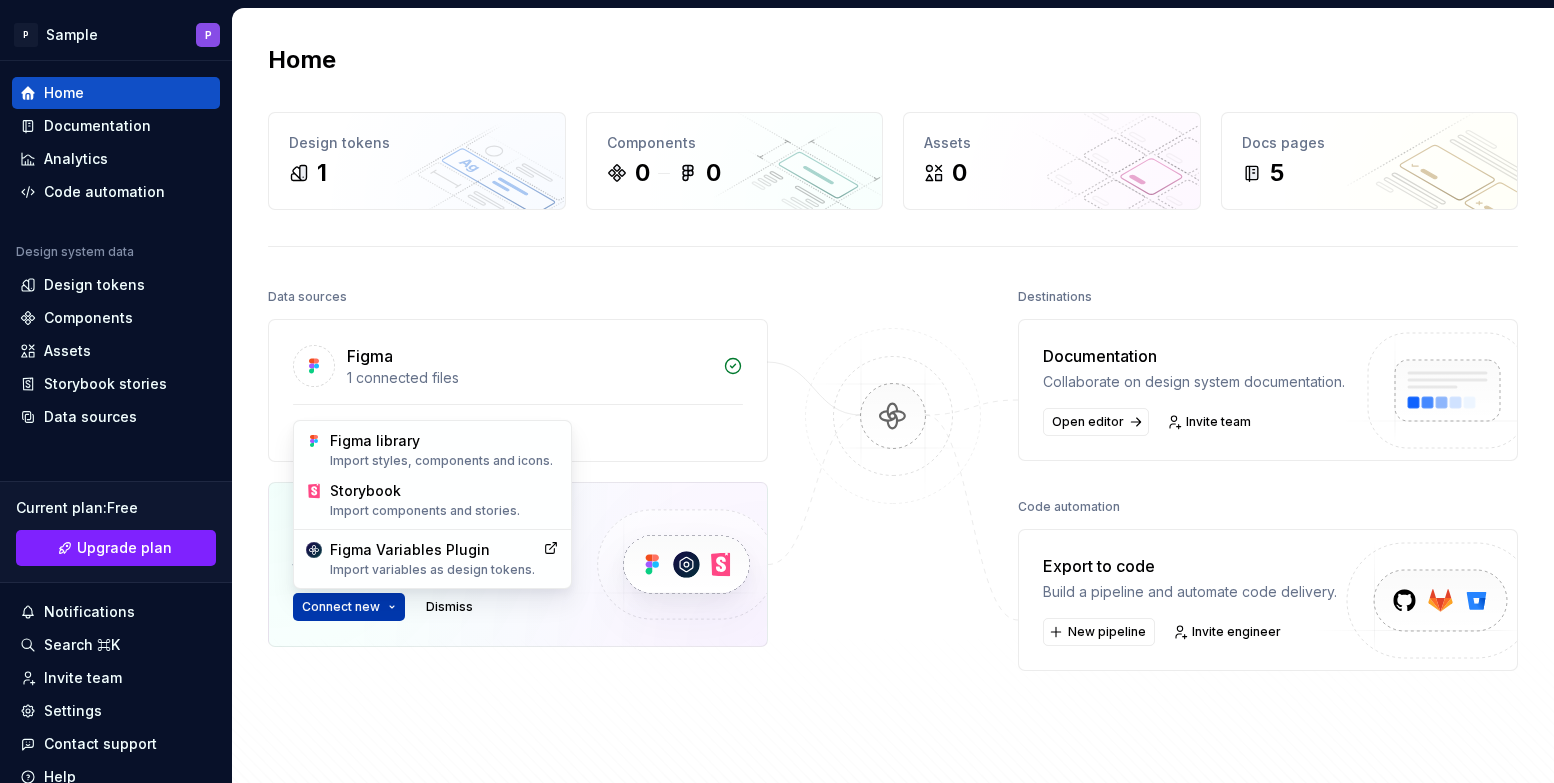 click on "P Sample P Home Documentation Analytics Code automation Design system data Design tokens Components Assets Storybook stories Data sources Current plan : Free Upgrade plan Notifications Search ⌘K Invite team Settings Contact support Help Home Design tokens 1 Components 0 0 Assets 0 Docs pages 5 Data sources Figma 1 connected files flutter projects (Community) Connect more data sources Bring all your design system data together. Connect new Dismiss Destinations Documentation Collaborate on design system documentation. Open editor Invite team Code automation Export to code Build a pipeline and automate code delivery. New pipeline Invite engineer Product documentation Learn how to build, manage and maintain design systems in smarter ways. Developer documentation Start delivering your design choices to your codebases right away. Join our Slack community Connect and learn with other design system practitioners. Figma library Import styles, components and icons. Storybook Import components and stories." at bounding box center [777, 391] 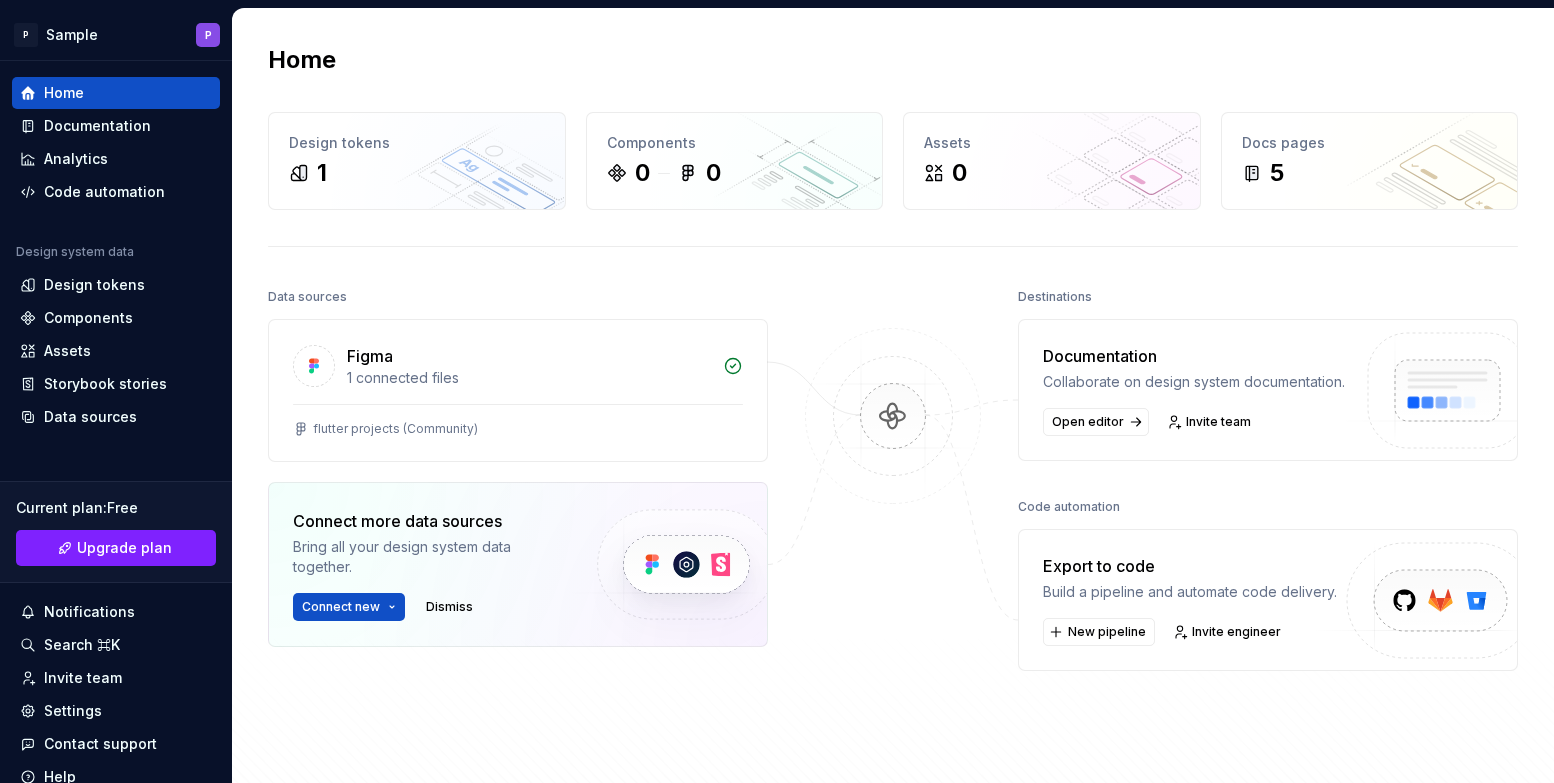 click on "P Sample P Home Documentation Analytics Code automation Design system data Design tokens Components Assets Storybook stories Data sources Current plan : Free Upgrade plan Notifications Search ⌘K Invite team Settings Contact support Help Home Design tokens 1 Components 0 0 Assets 0 Docs pages 5 Data sources Figma 1 connected files flutter projects (Community) Connect more data sources Bring all your design system data together. Connect new Dismiss Destinations Documentation Collaborate on design system documentation. Open editor Invite team Code automation Export to code Build a pipeline and automate code delivery. New pipeline Invite engineer Product documentation Learn how to build, manage and maintain design systems in smarter ways. Developer documentation Start delivering your design choices to your codebases right away. Join our Slack community Connect and learn with other design system practitioners." at bounding box center (777, 391) 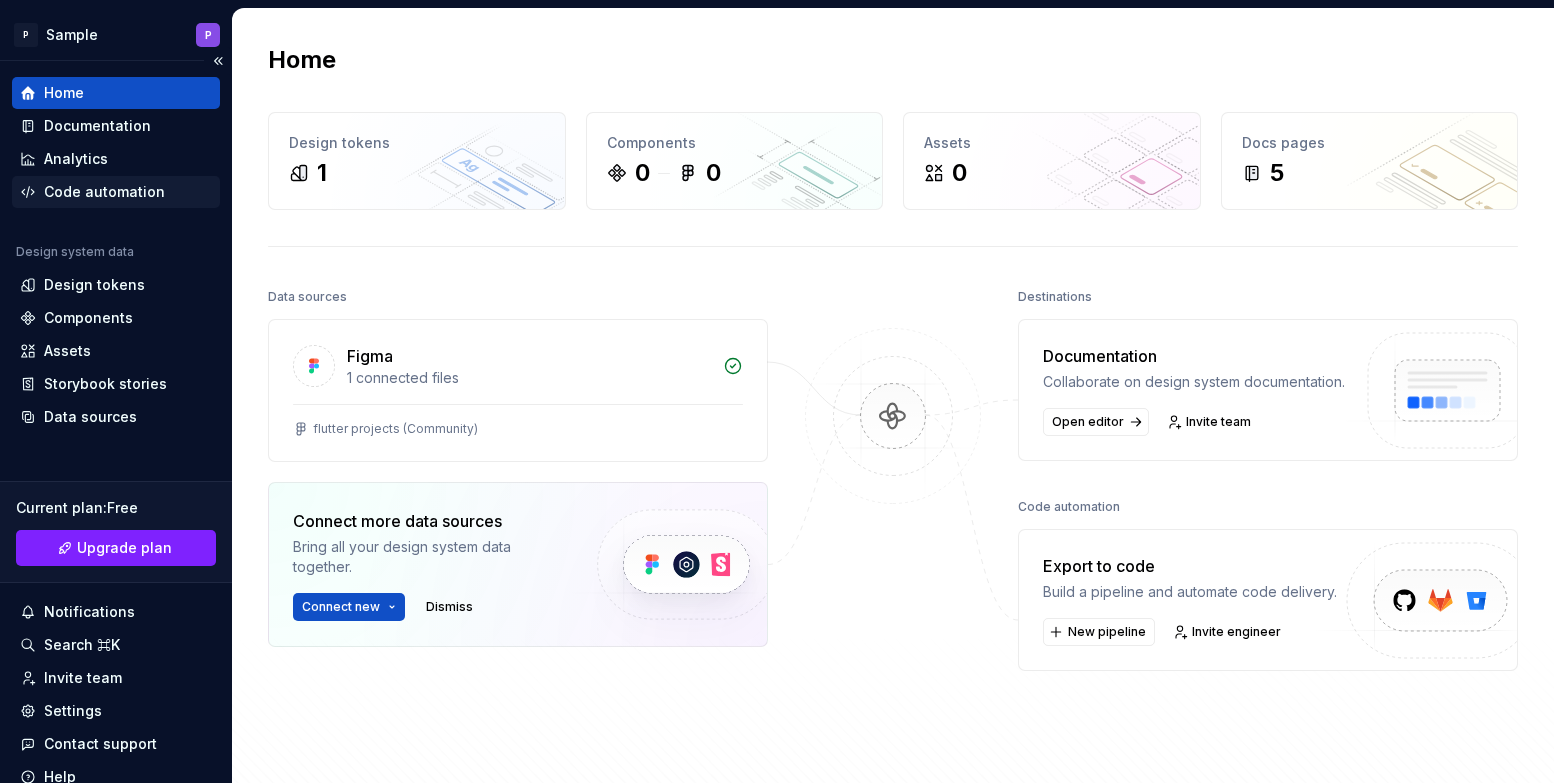 click on "Code automation" at bounding box center [104, 192] 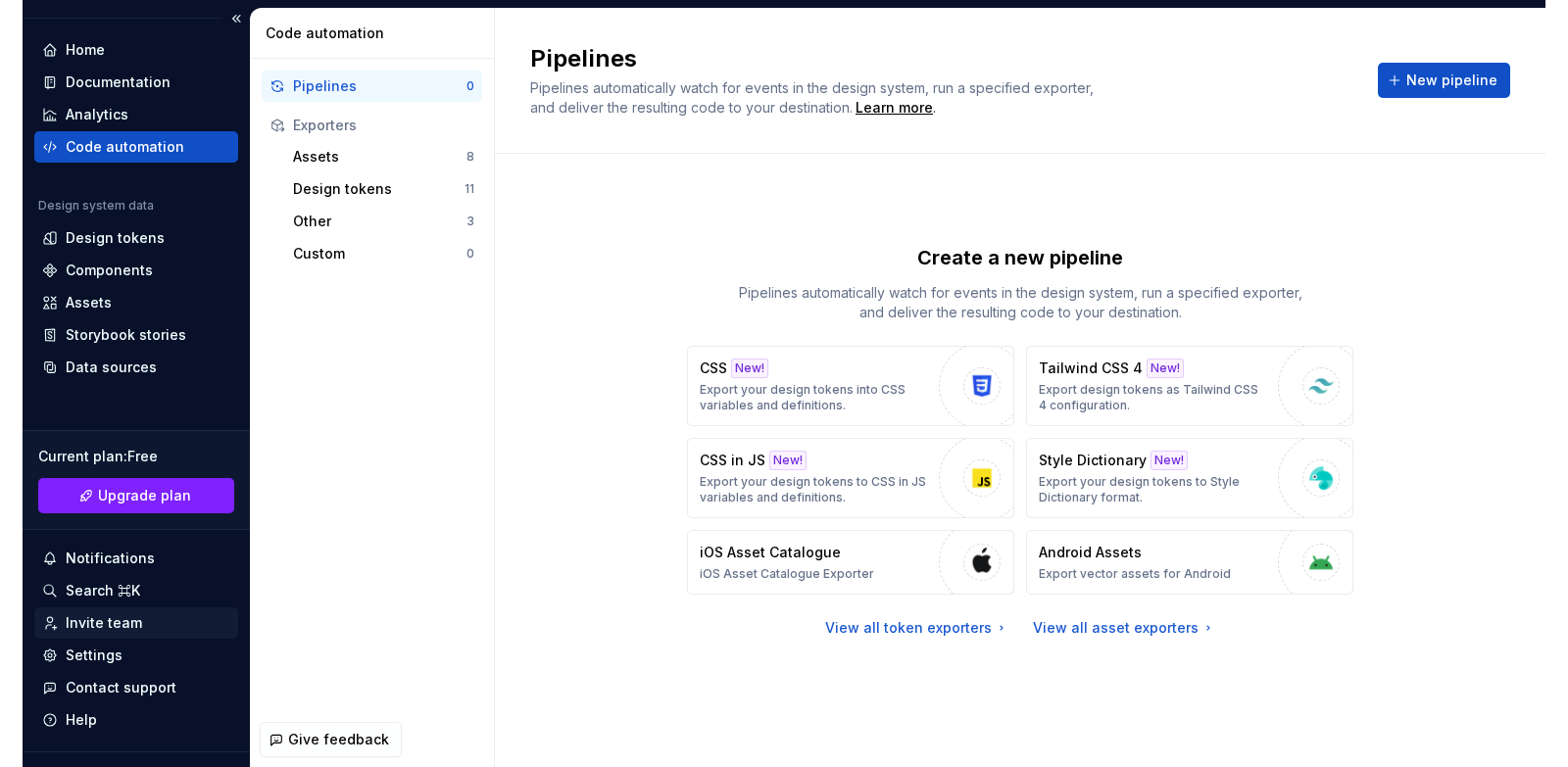 scroll, scrollTop: 77, scrollLeft: 0, axis: vertical 